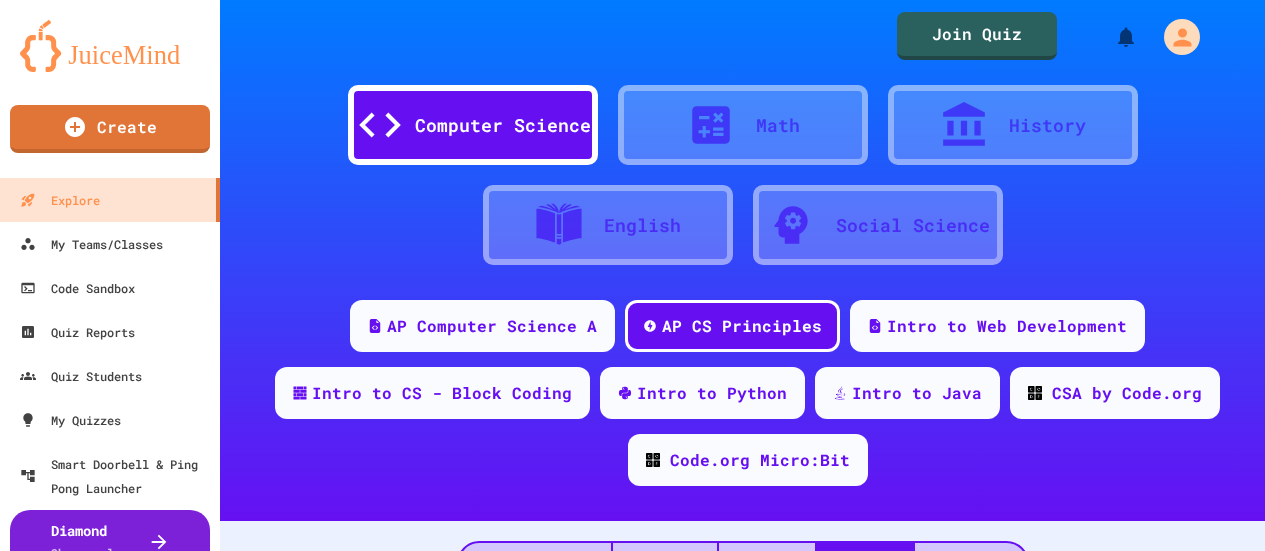 scroll, scrollTop: 0, scrollLeft: 0, axis: both 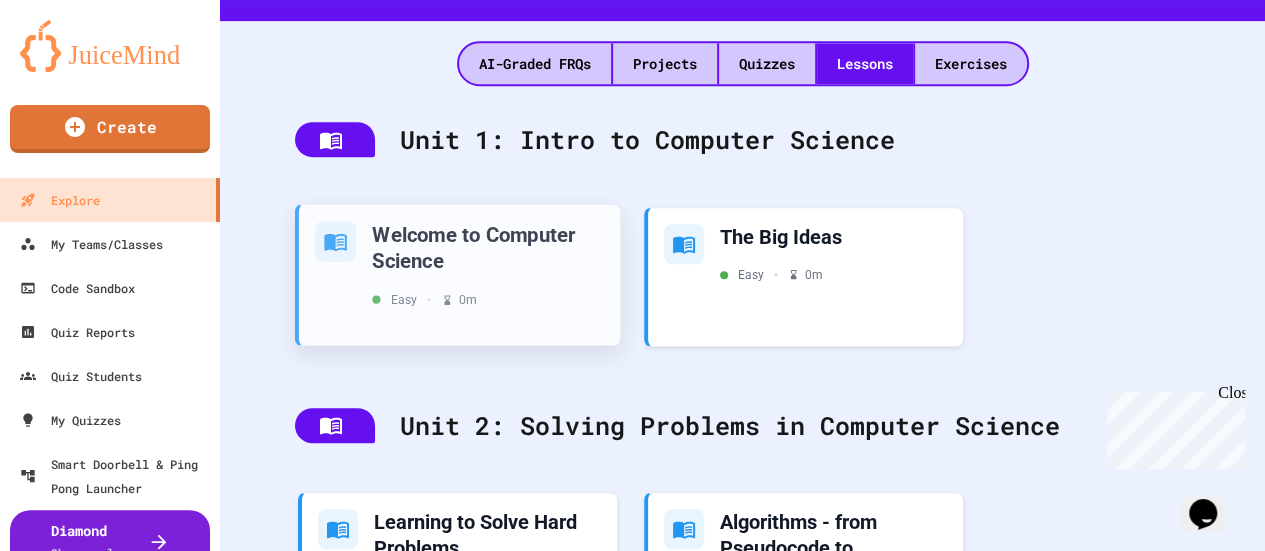 click on "Welcome to Computer Science Easy • 0 m" at bounding box center (488, 264) 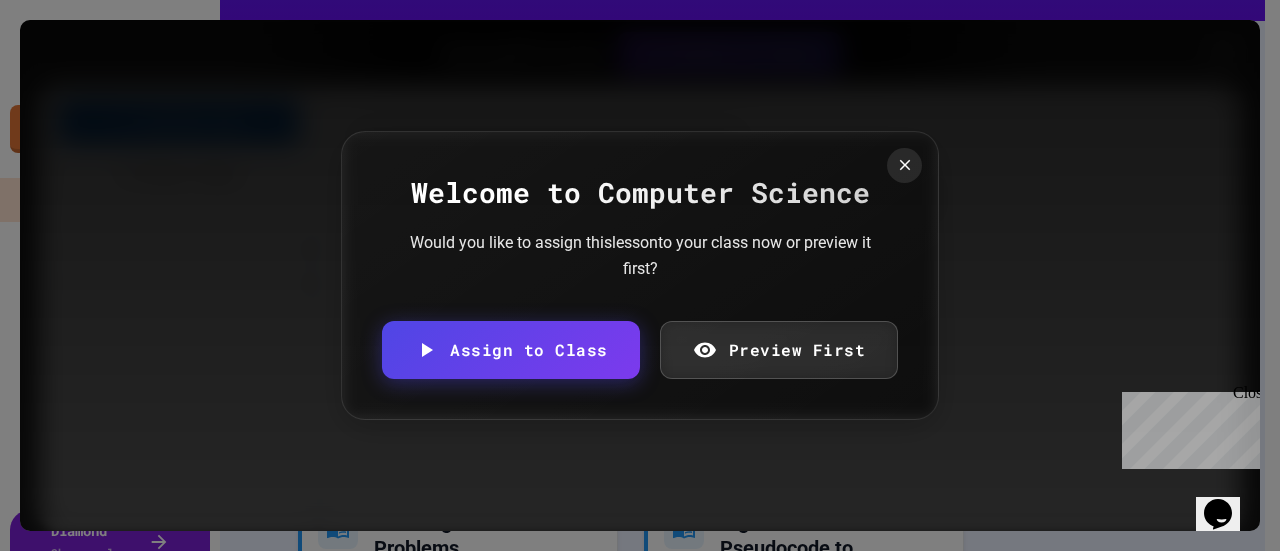 click on "Welcome to Computer Science Would you like to assign this  lesson  to your class now or preview it first? Assign to Class Preview First" at bounding box center (640, 275) 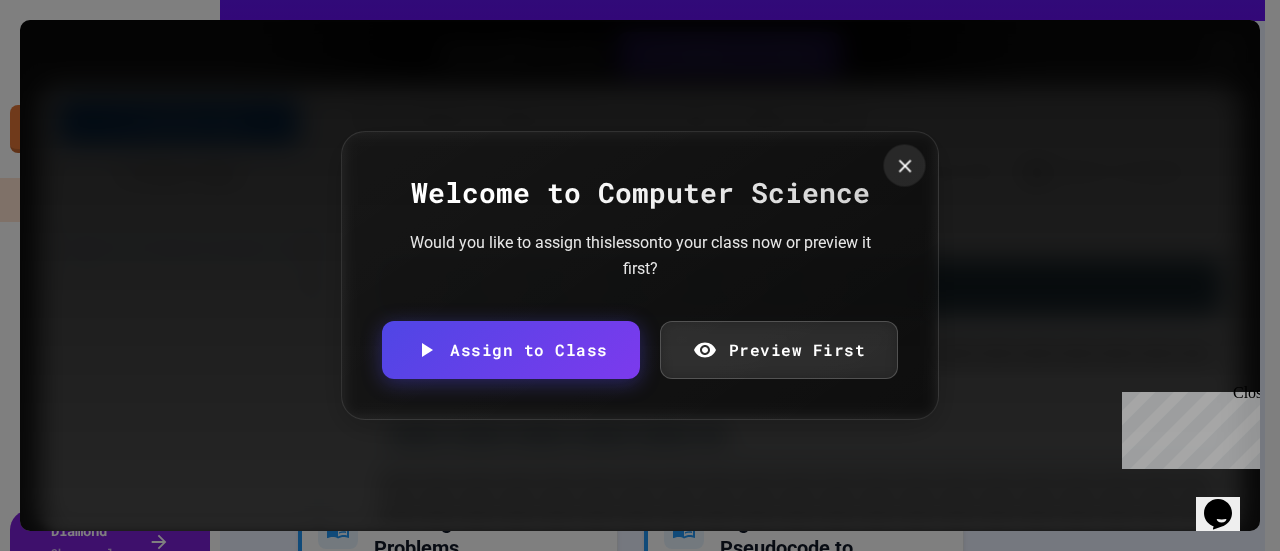 click 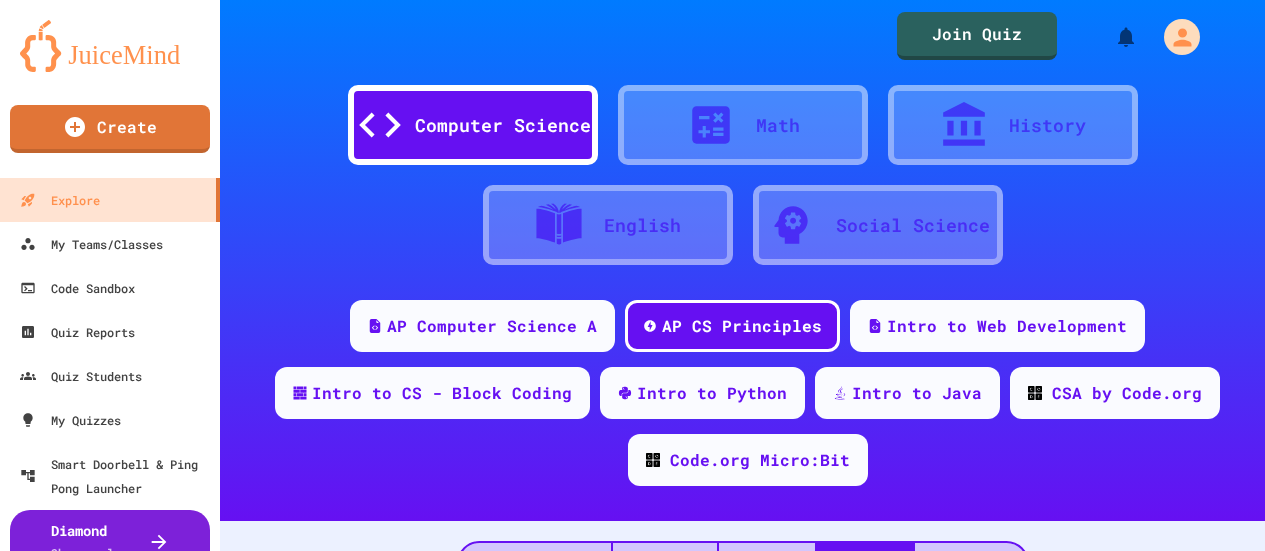 scroll, scrollTop: 0, scrollLeft: 0, axis: both 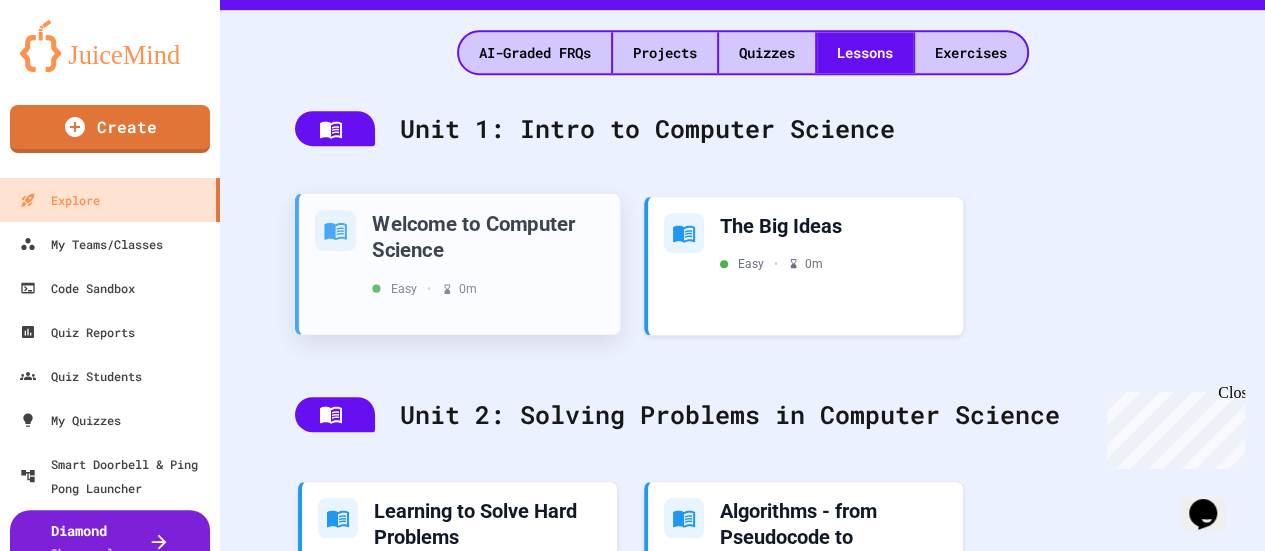 click on "Welcome to Computer Science" at bounding box center [488, 235] 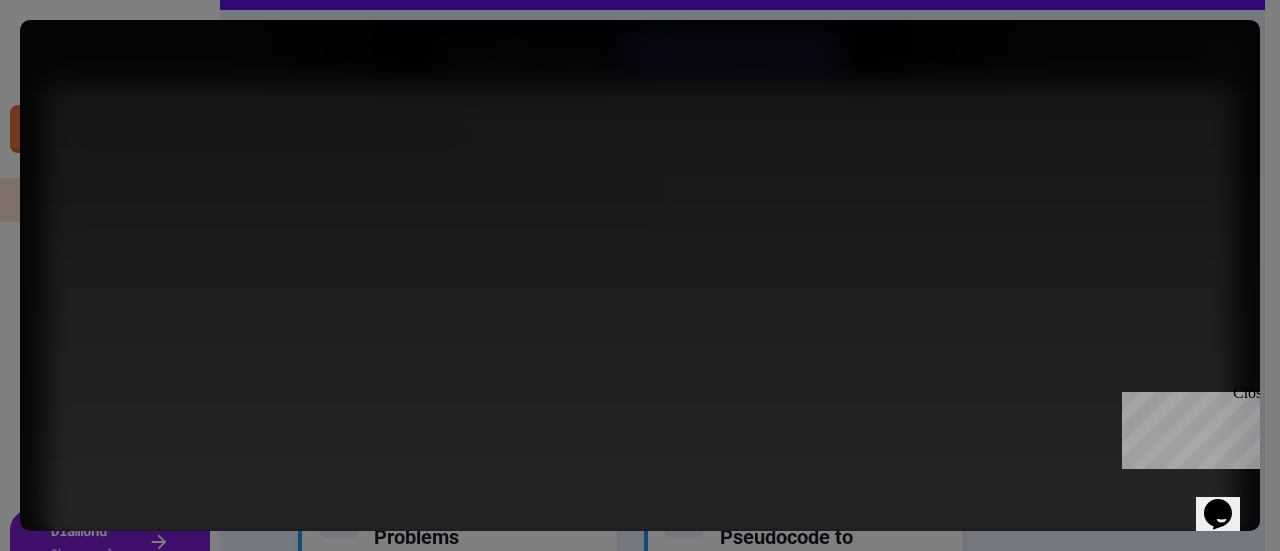 click on "Would you like to assign this  lesson  to your class now or preview it first? Assign to Class Preview First" at bounding box center [640, 295] 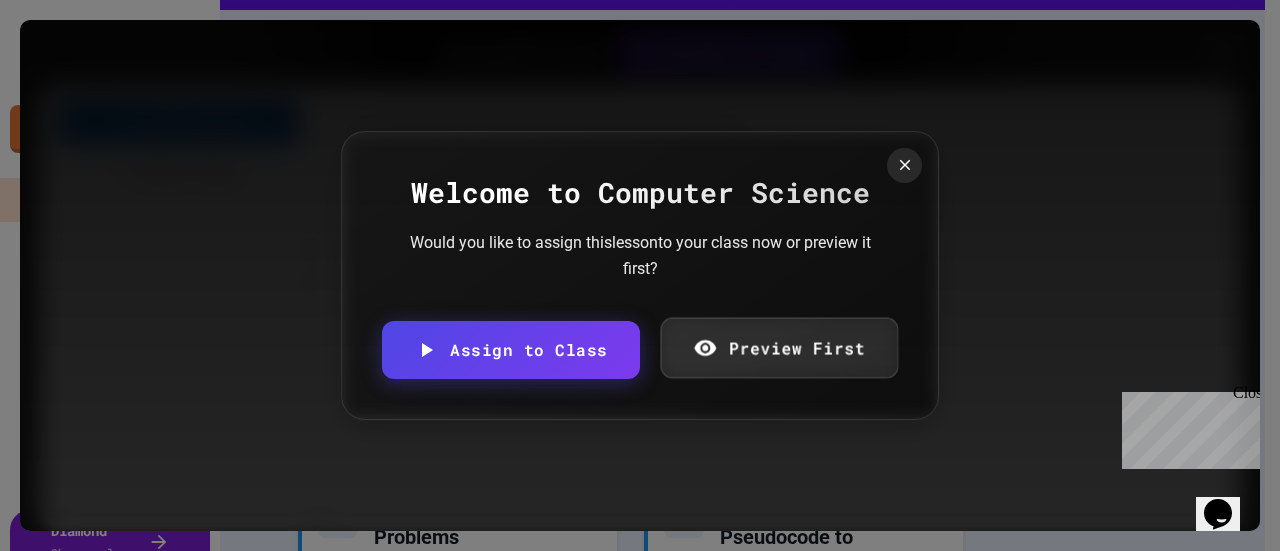click on "Preview First" at bounding box center [778, 348] 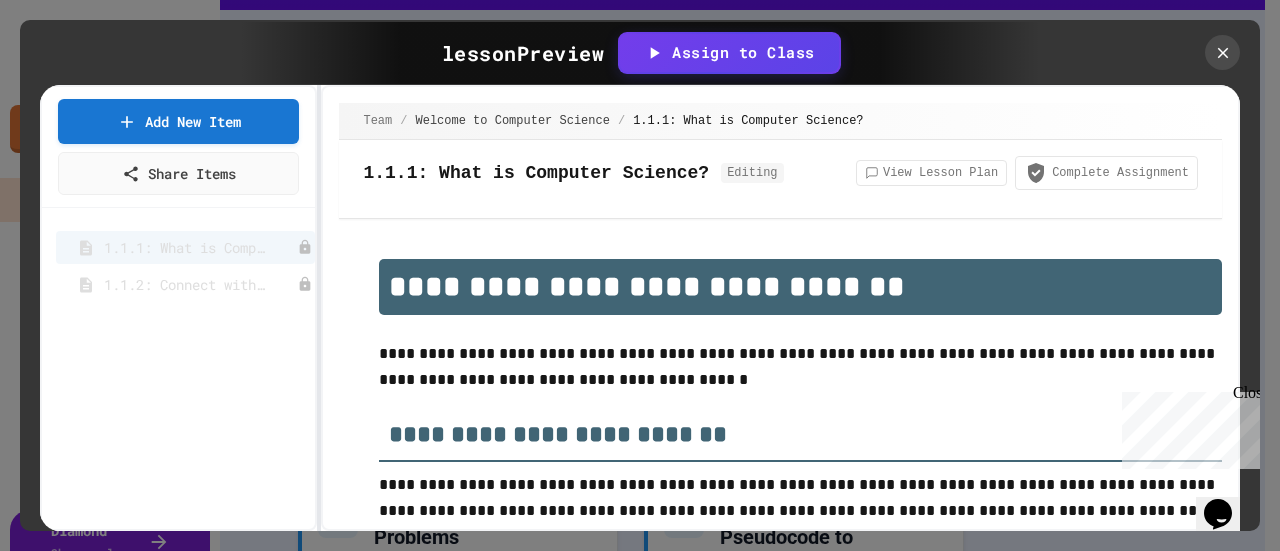 scroll, scrollTop: 3425, scrollLeft: 0, axis: vertical 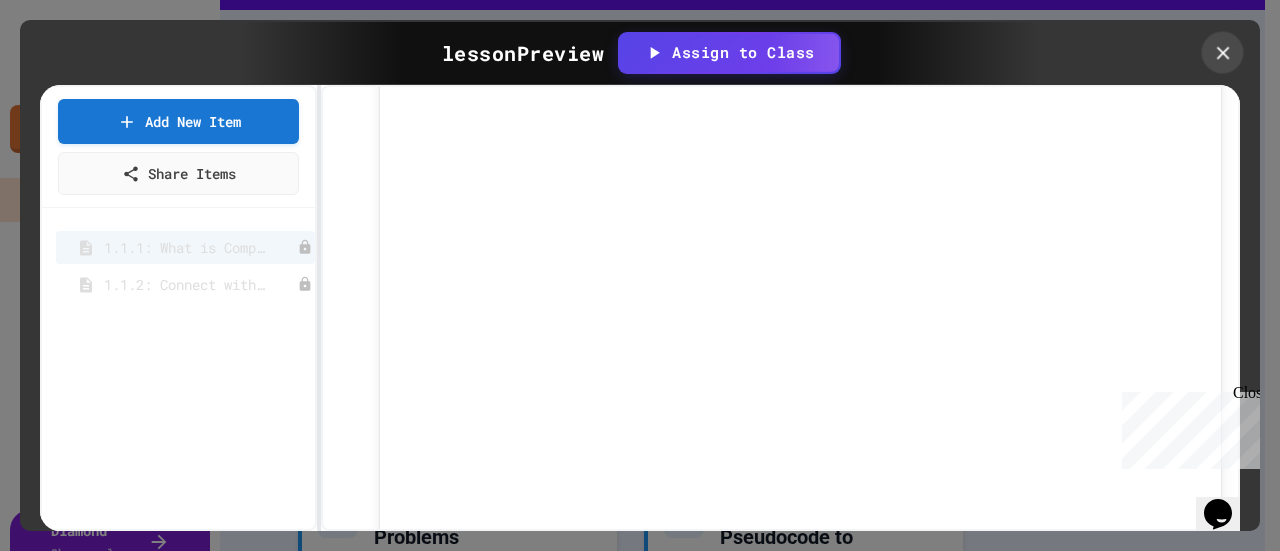 click 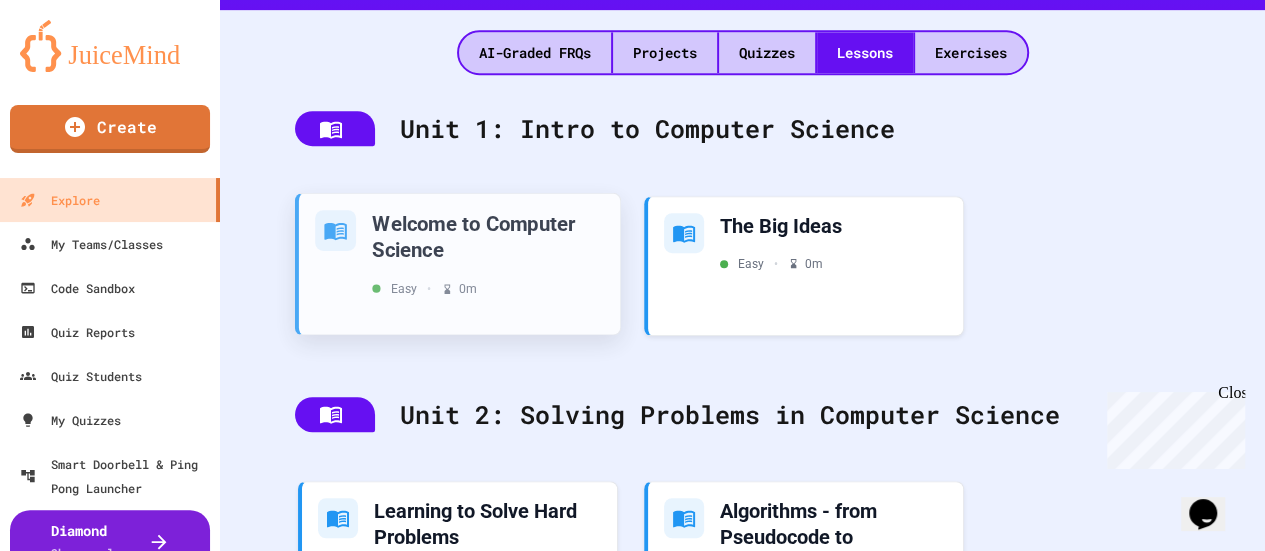 click on "Welcome to Computer Science" at bounding box center [488, 235] 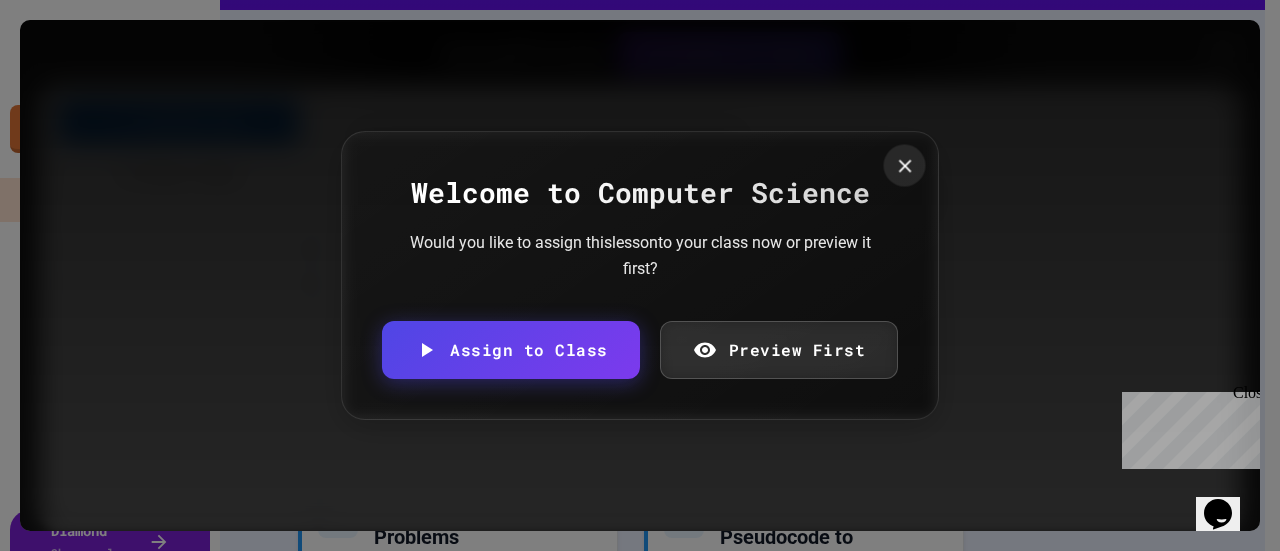 click at bounding box center (905, 165) 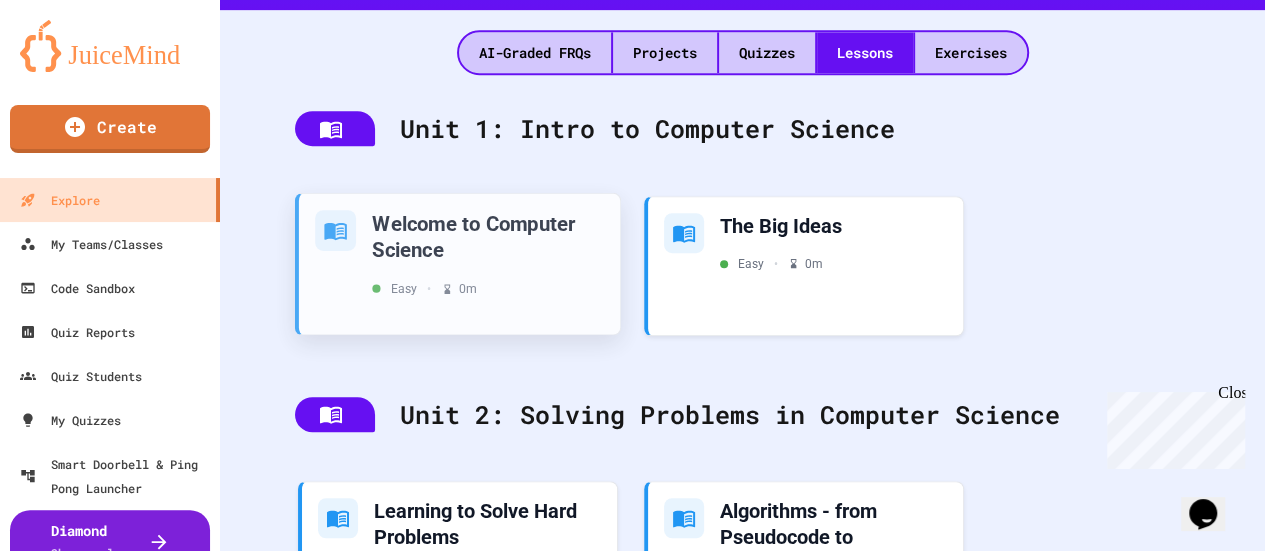click 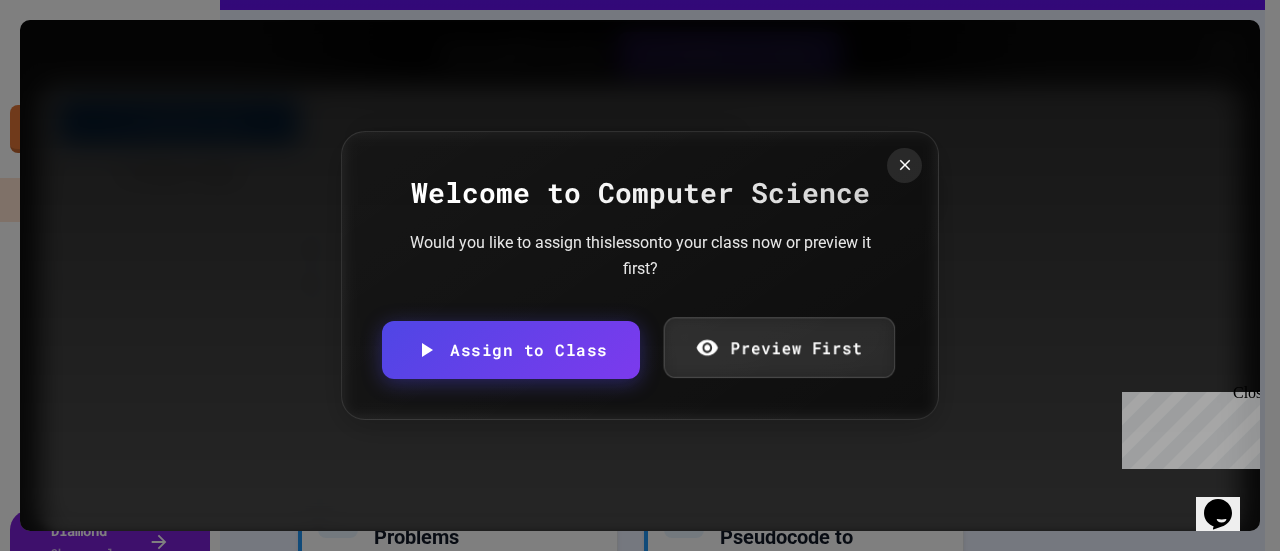click on "Preview First" at bounding box center [778, 347] 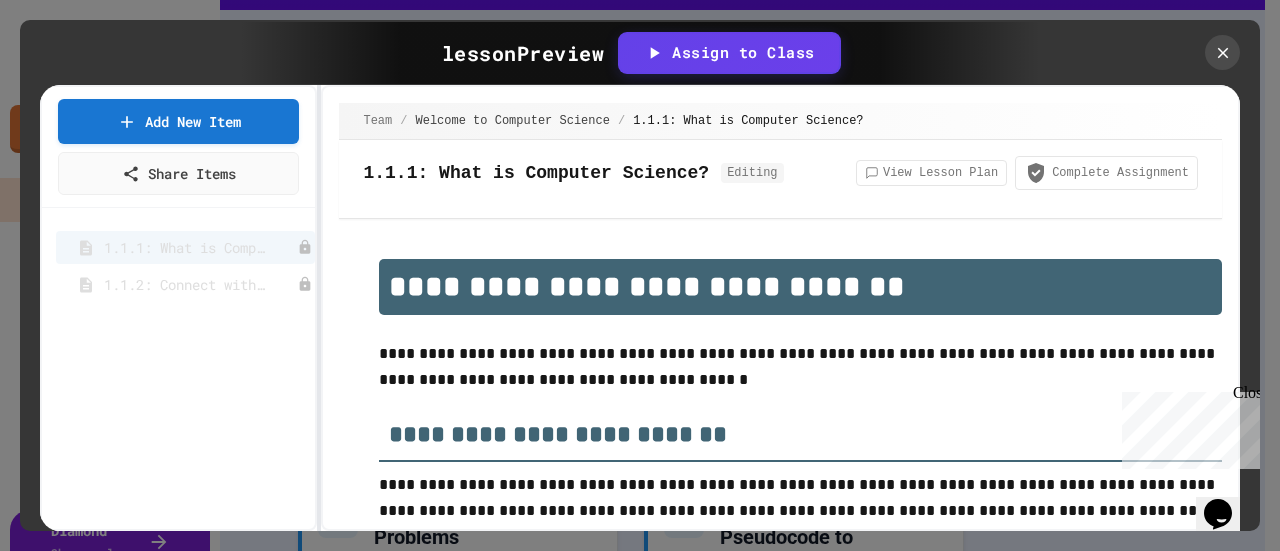 scroll, scrollTop: 3425, scrollLeft: 0, axis: vertical 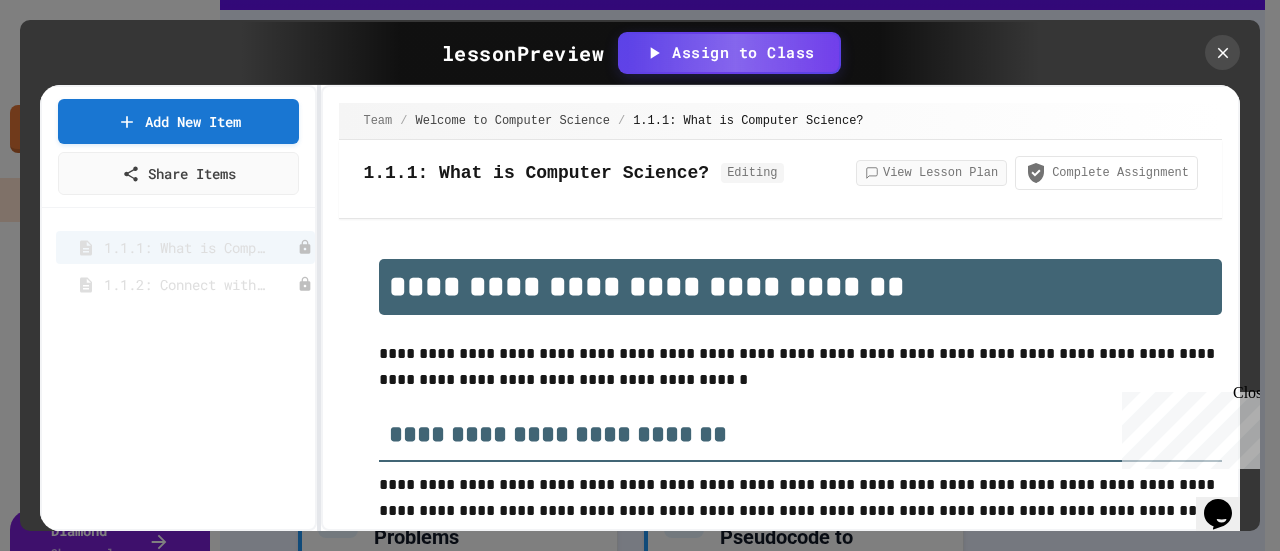 click on "View Lesson Plan" at bounding box center [931, 173] 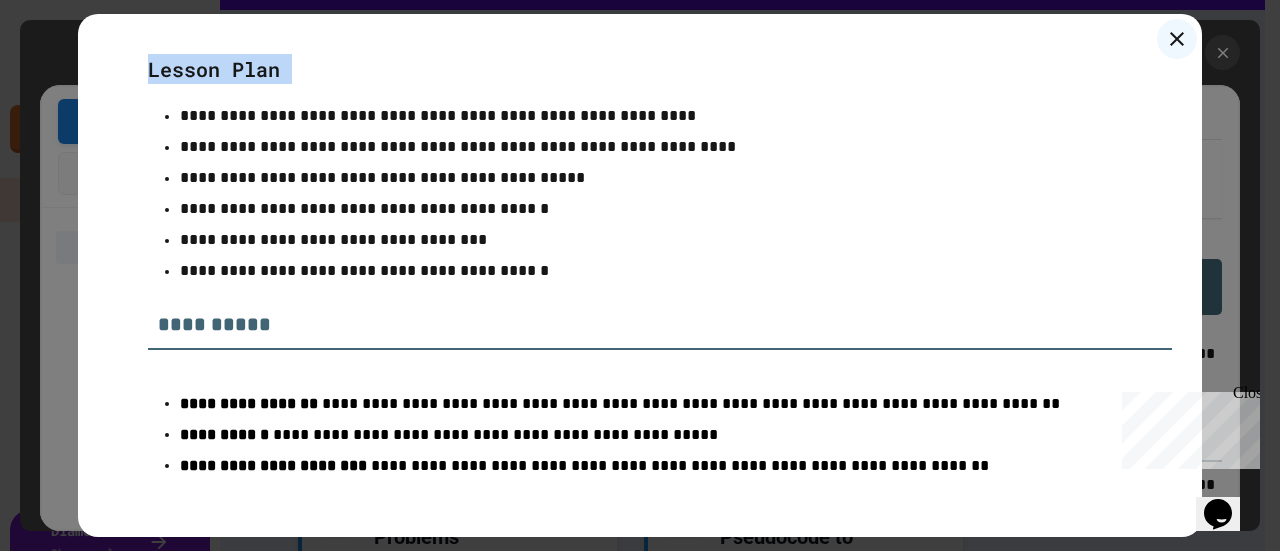 scroll, scrollTop: 1100, scrollLeft: 0, axis: vertical 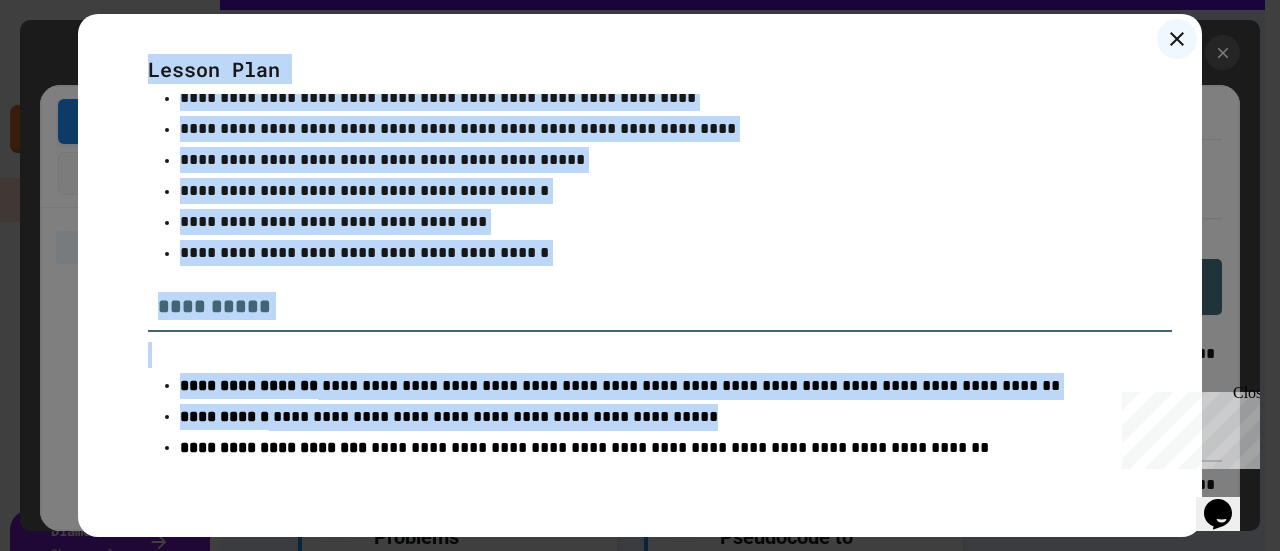drag, startPoint x: 133, startPoint y: 62, endPoint x: 1072, endPoint y: 500, distance: 1036.1298 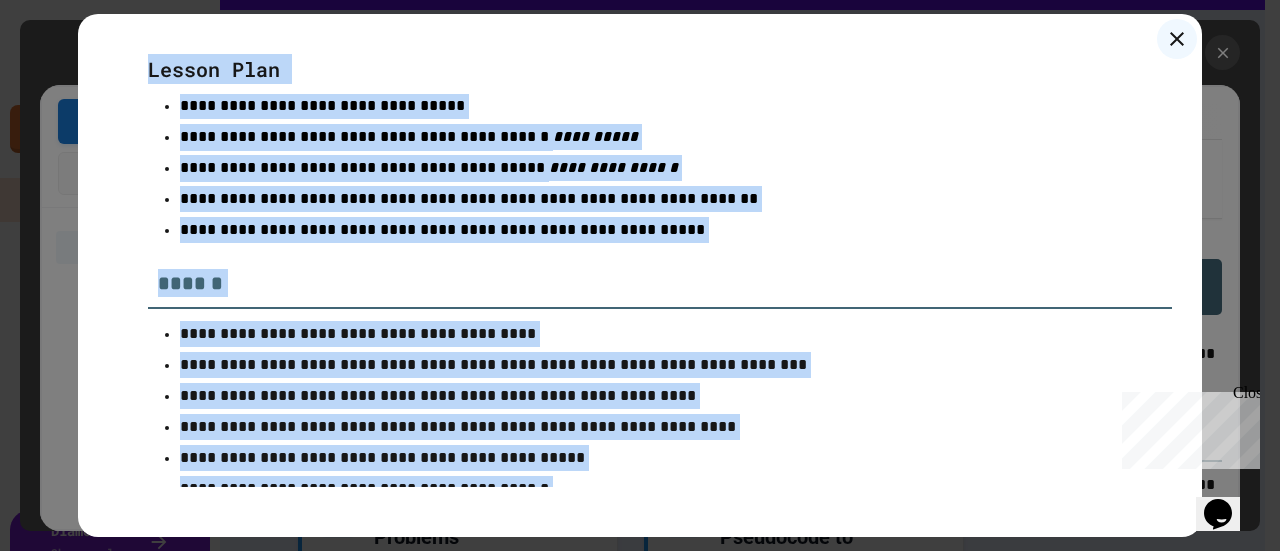 scroll, scrollTop: 0, scrollLeft: 0, axis: both 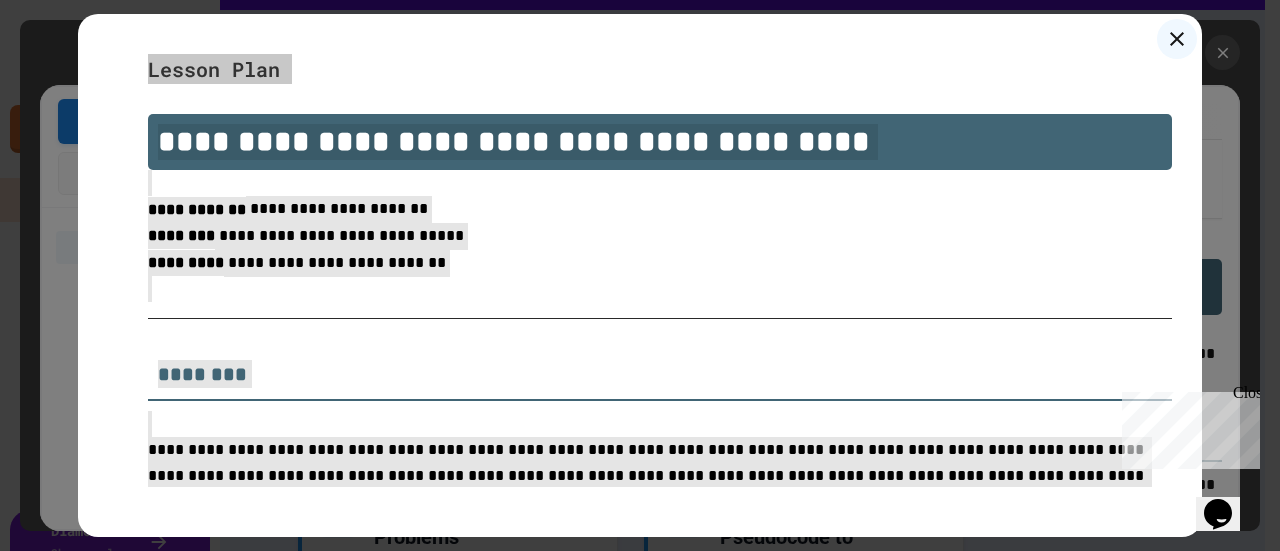 click on "Close" at bounding box center [1245, 396] 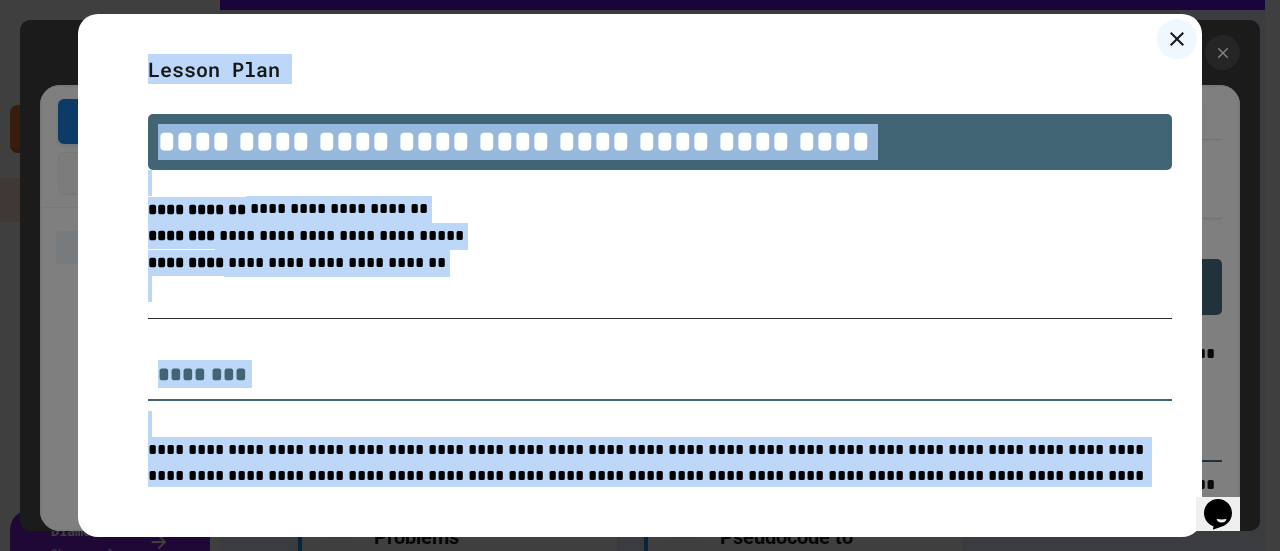 click on "**********" at bounding box center (640, 1994) 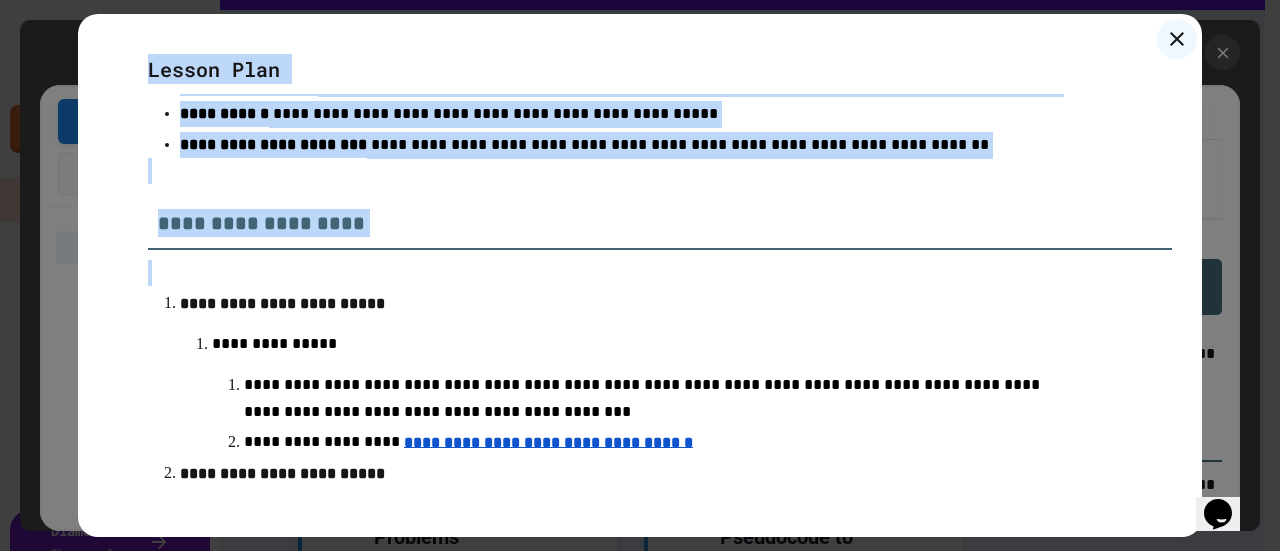 scroll, scrollTop: 1400, scrollLeft: 0, axis: vertical 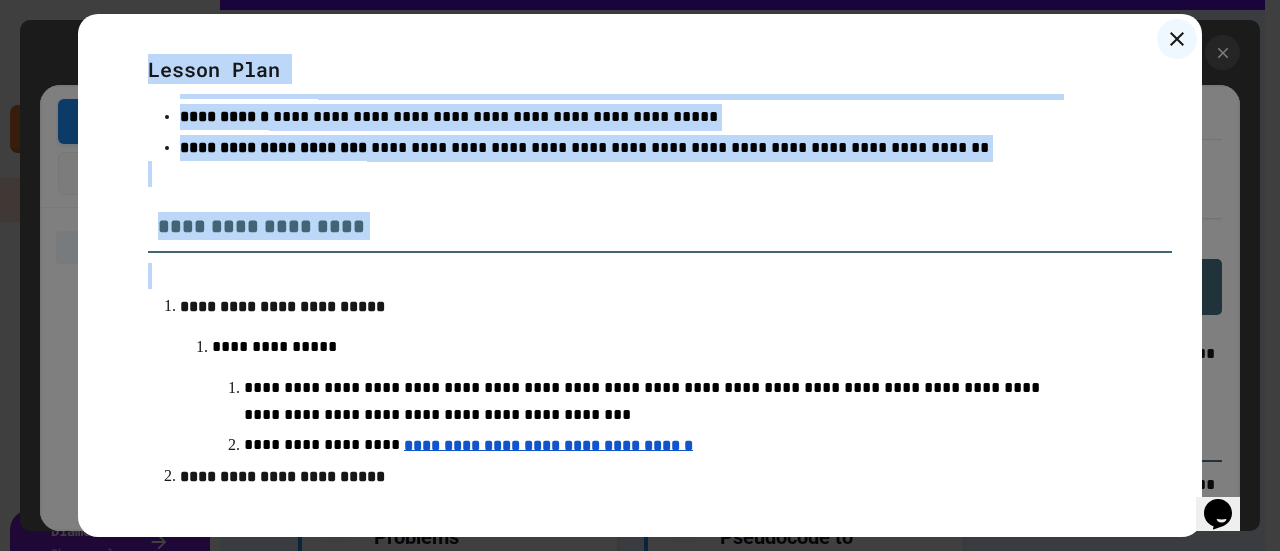 drag, startPoint x: 132, startPoint y: 65, endPoint x: 864, endPoint y: 429, distance: 817.5084 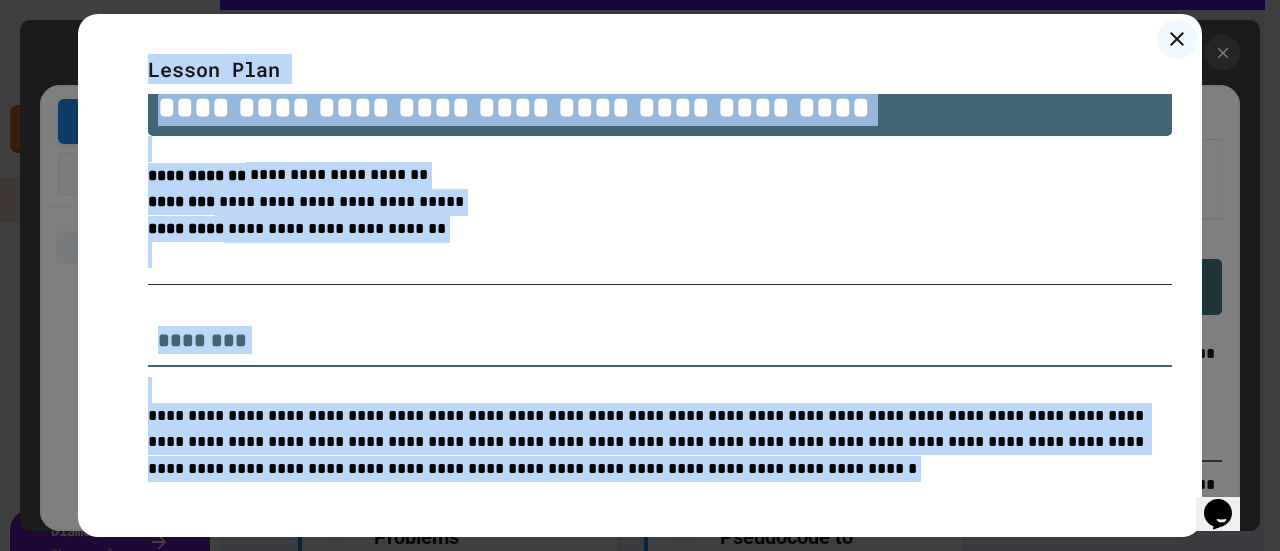 scroll, scrollTop: 0, scrollLeft: 0, axis: both 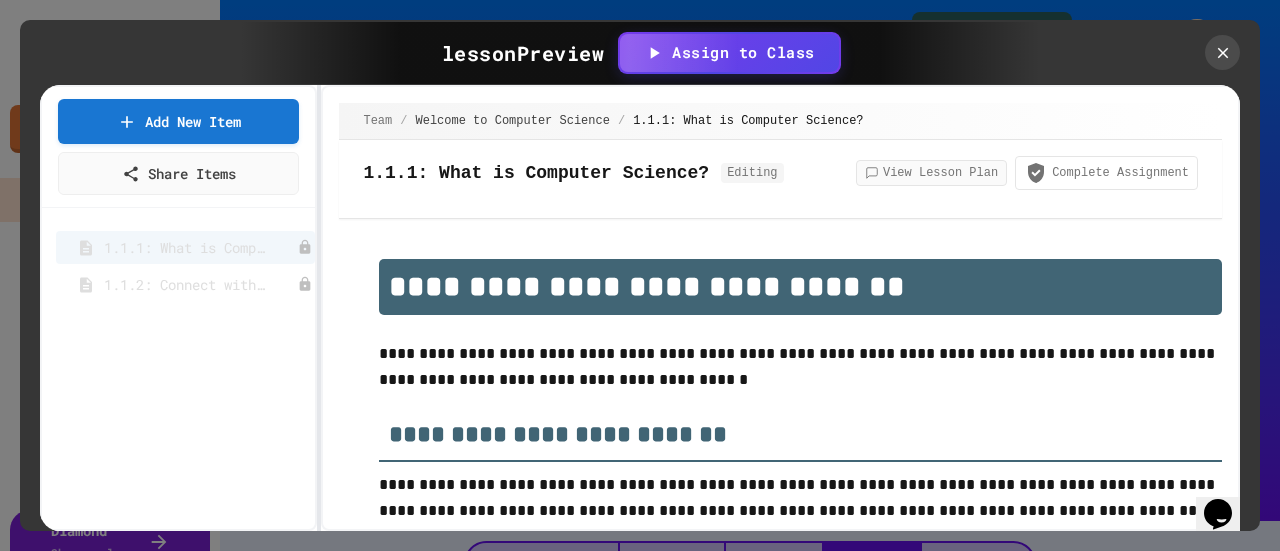 click on "View Lesson Plan" at bounding box center (931, 173) 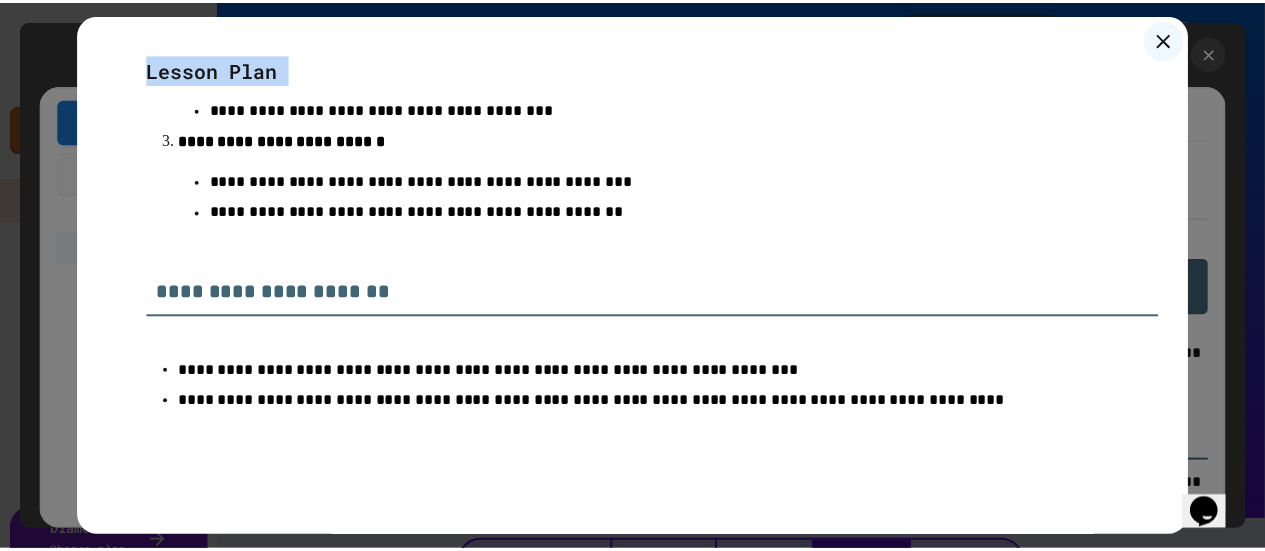 scroll, scrollTop: 3548, scrollLeft: 0, axis: vertical 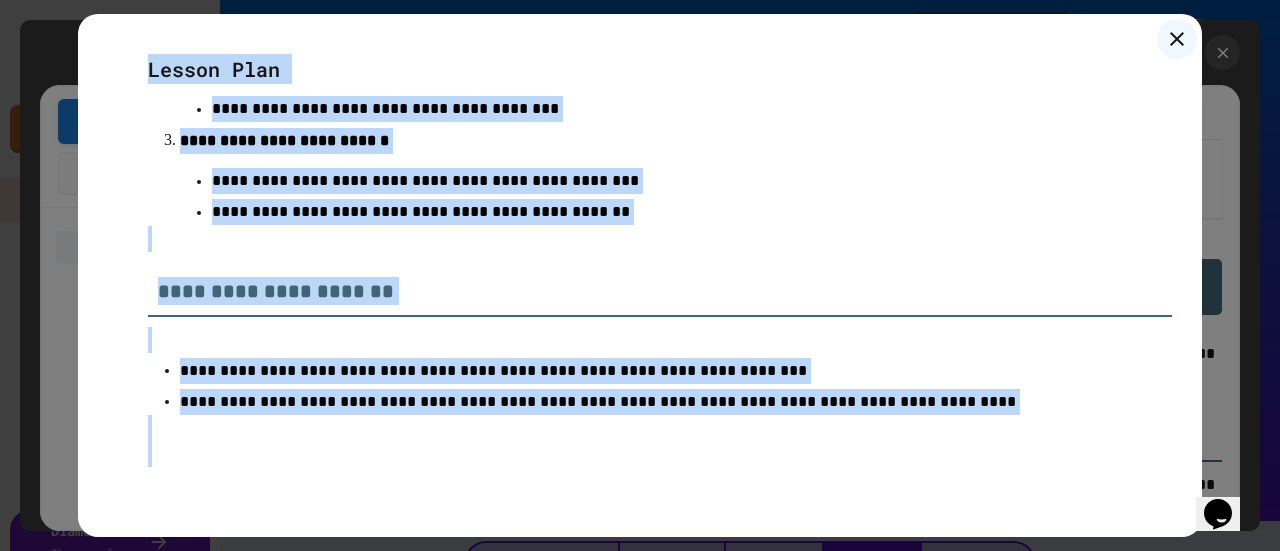 drag, startPoint x: 128, startPoint y: 66, endPoint x: 1005, endPoint y: 462, distance: 962.2604 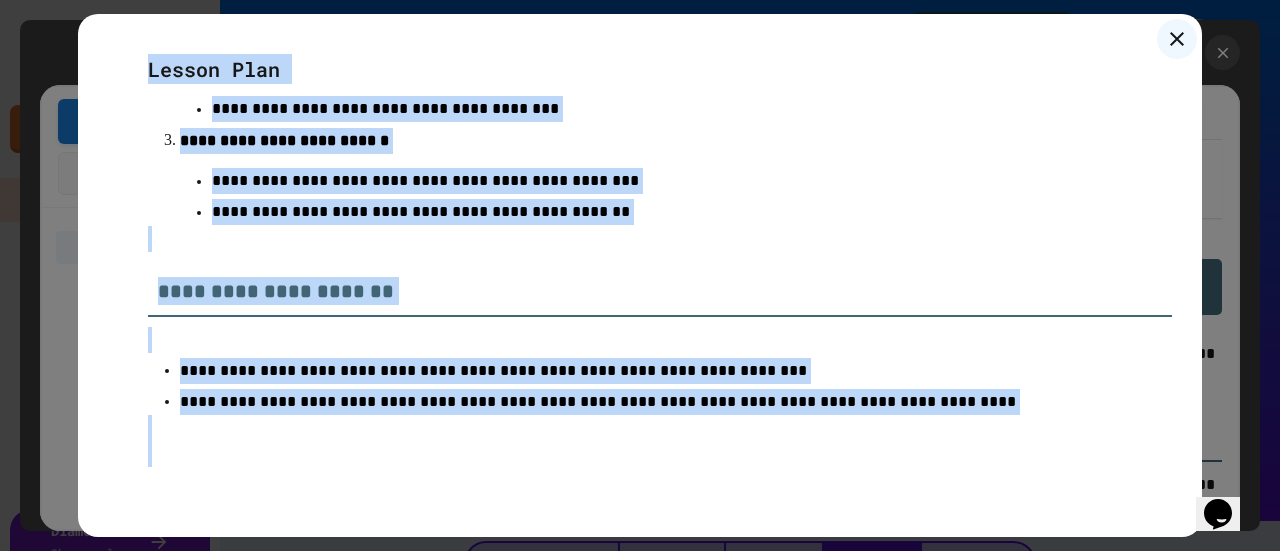 click 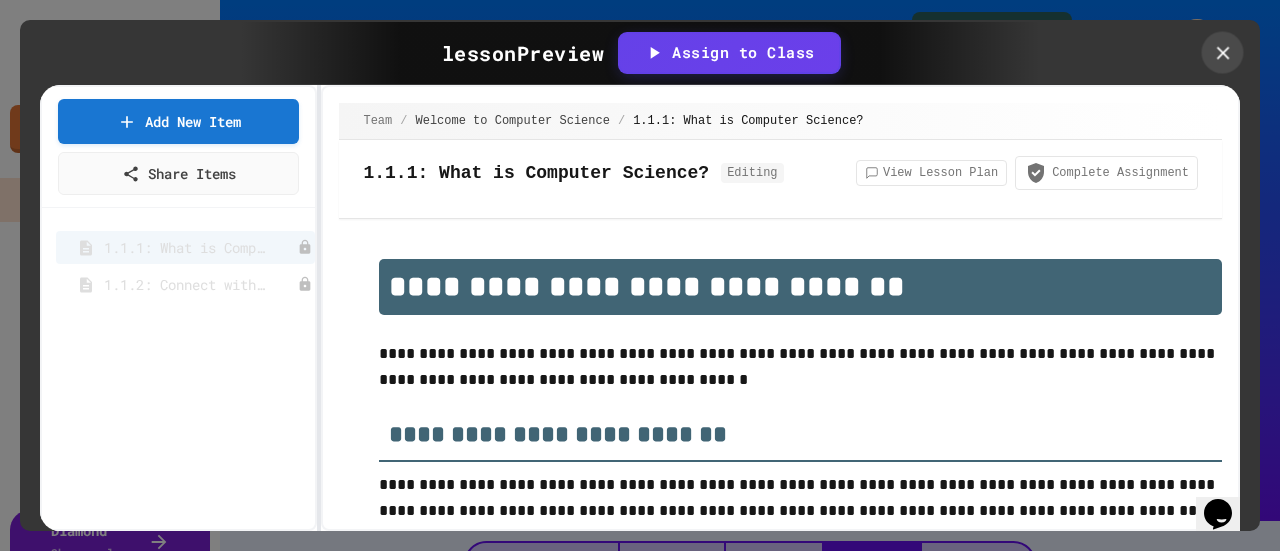 click at bounding box center [1223, 53] 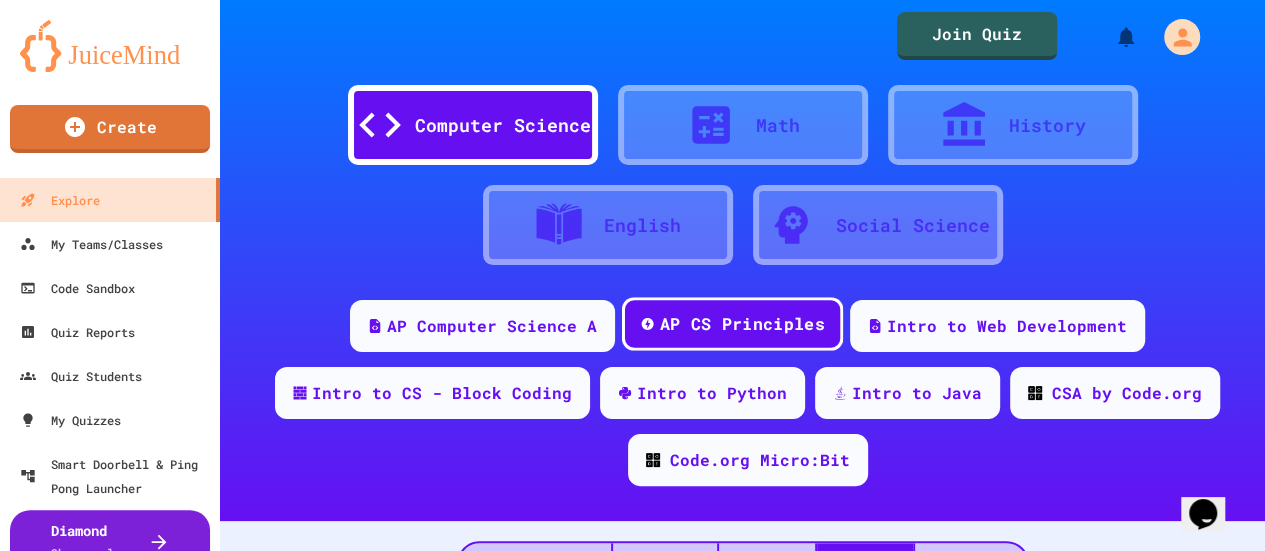 click on "AP CS Principles" at bounding box center [742, 324] 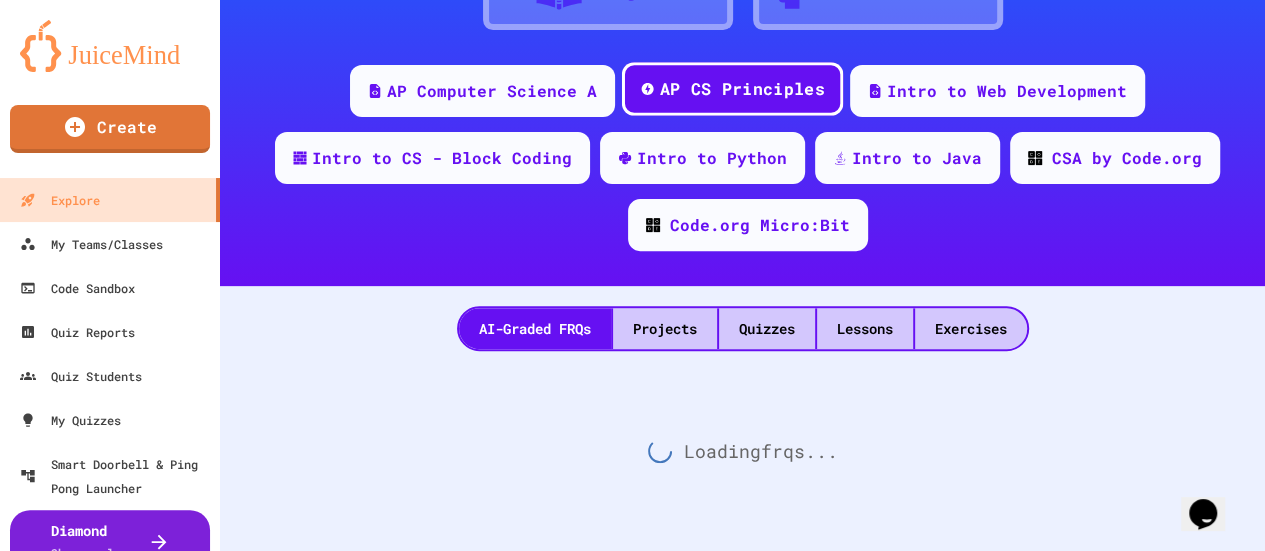 scroll, scrollTop: 250, scrollLeft: 0, axis: vertical 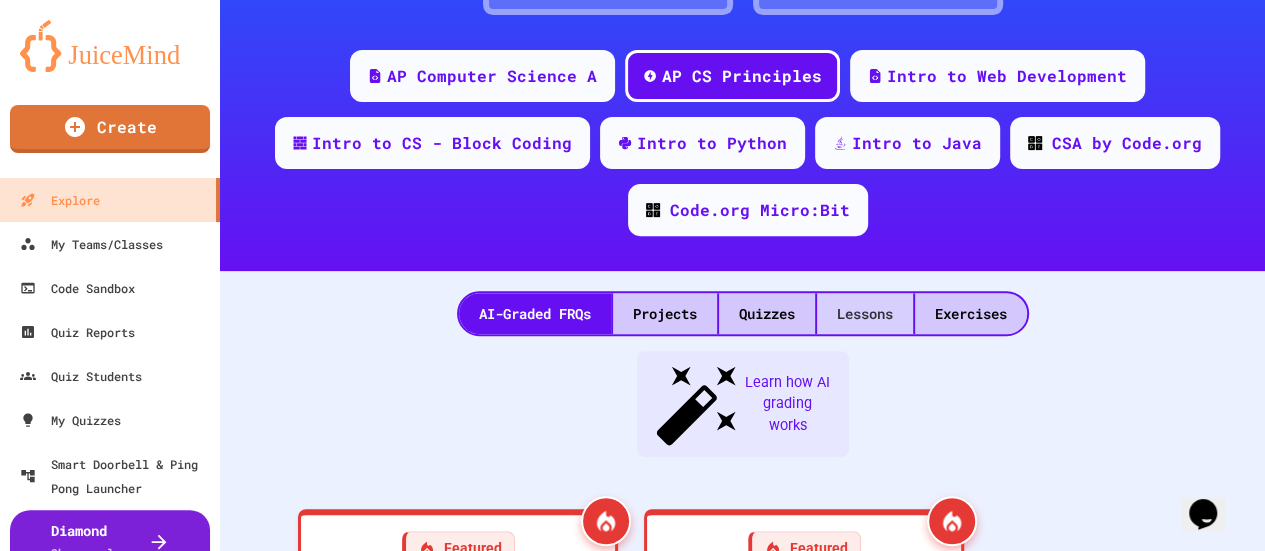 click on "Lessons" at bounding box center (865, 313) 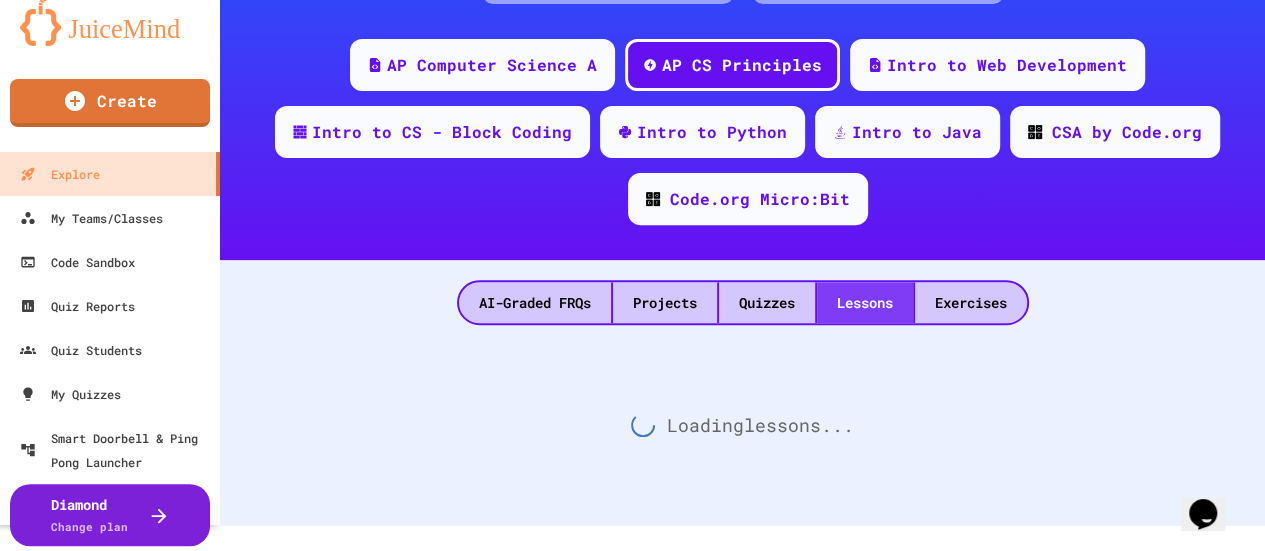 scroll, scrollTop: 40, scrollLeft: 0, axis: vertical 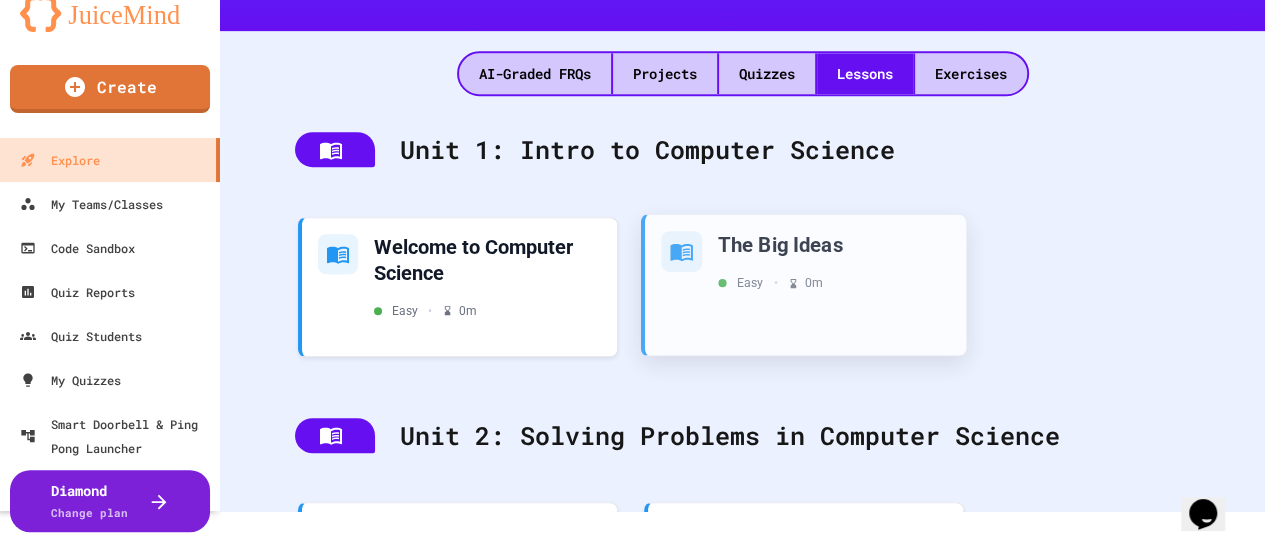 click on "The Big Ideas Easy • 0 m" at bounding box center [834, 260] 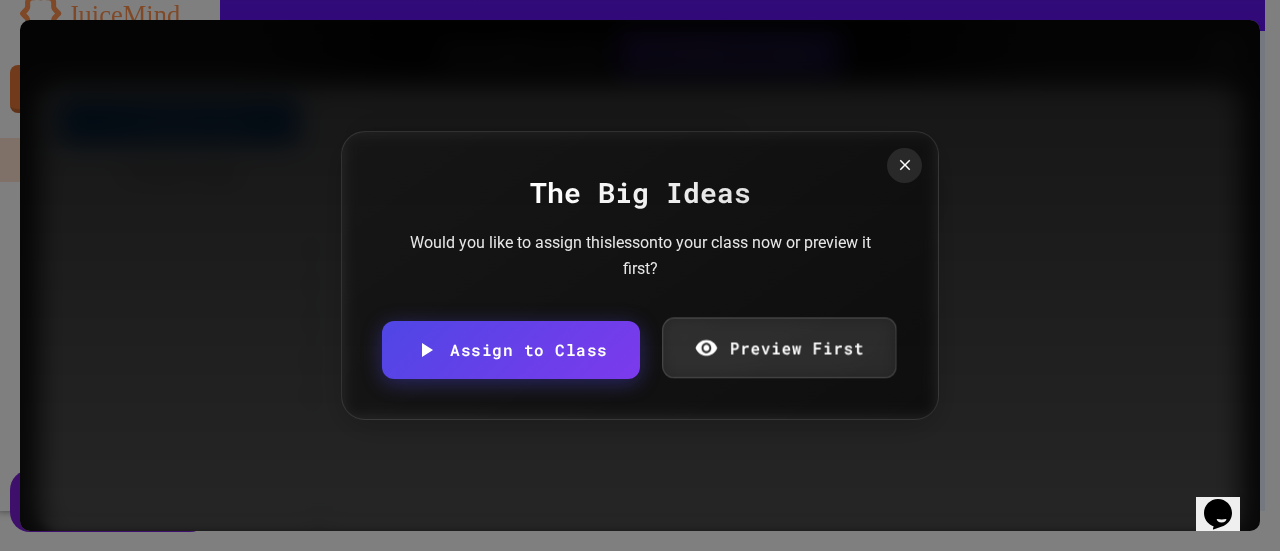 click on "Preview First" at bounding box center (779, 348) 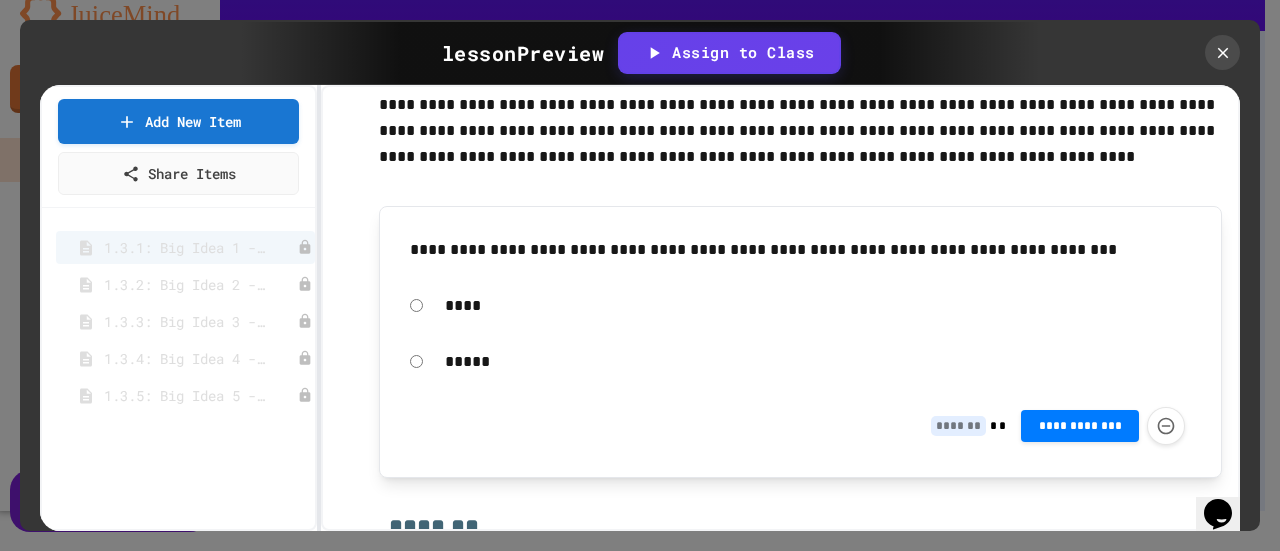 scroll, scrollTop: 700, scrollLeft: 0, axis: vertical 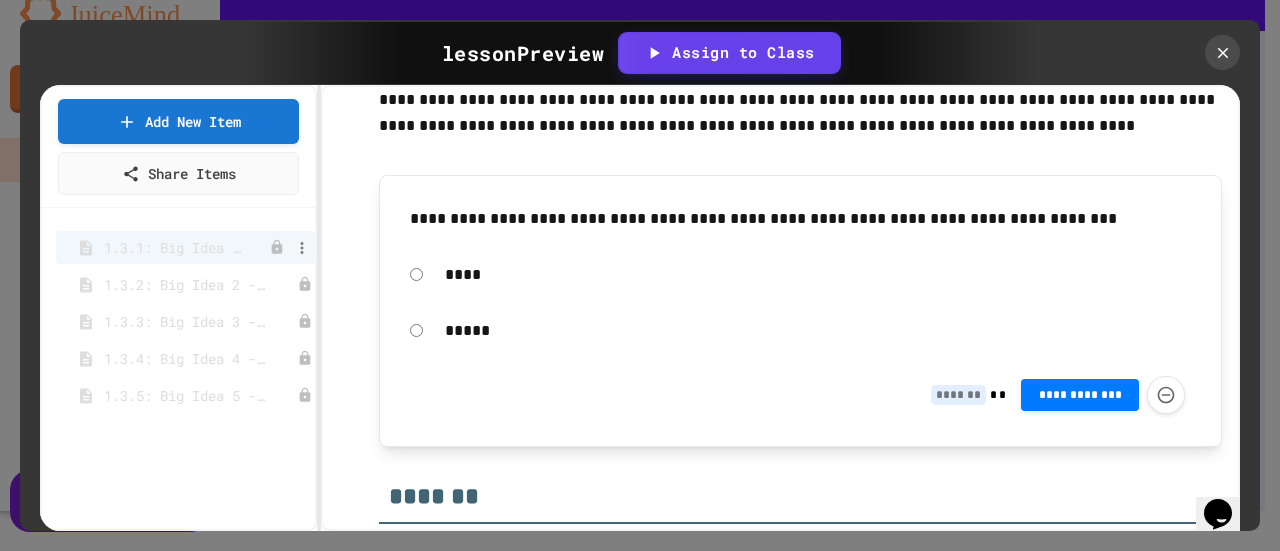 click on "1.3.1: Big Idea 1 - Creative Development" at bounding box center [175, 247] 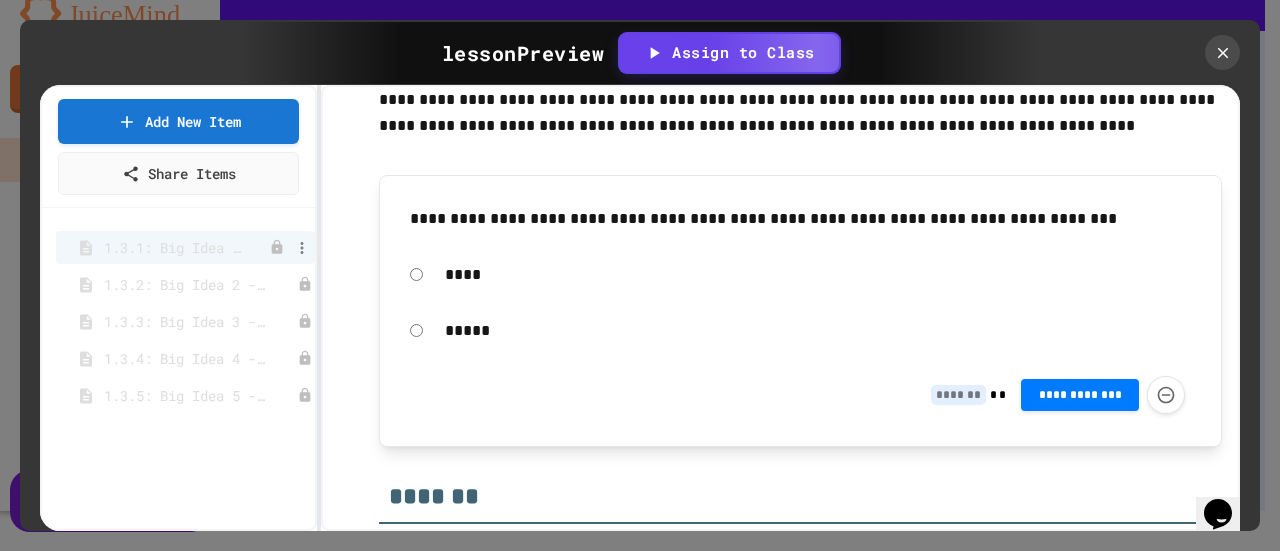 click on "1.3.1: Big Idea 1 - Creative Development" at bounding box center [175, 247] 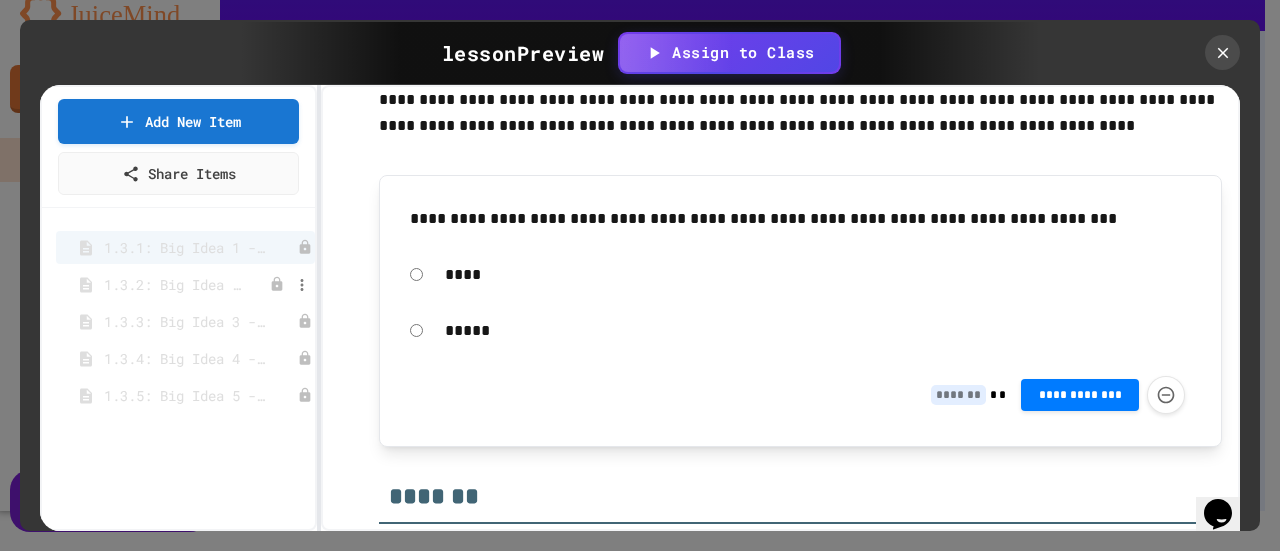 click on "1.3.2: Big Idea 2 - Data" at bounding box center (175, 284) 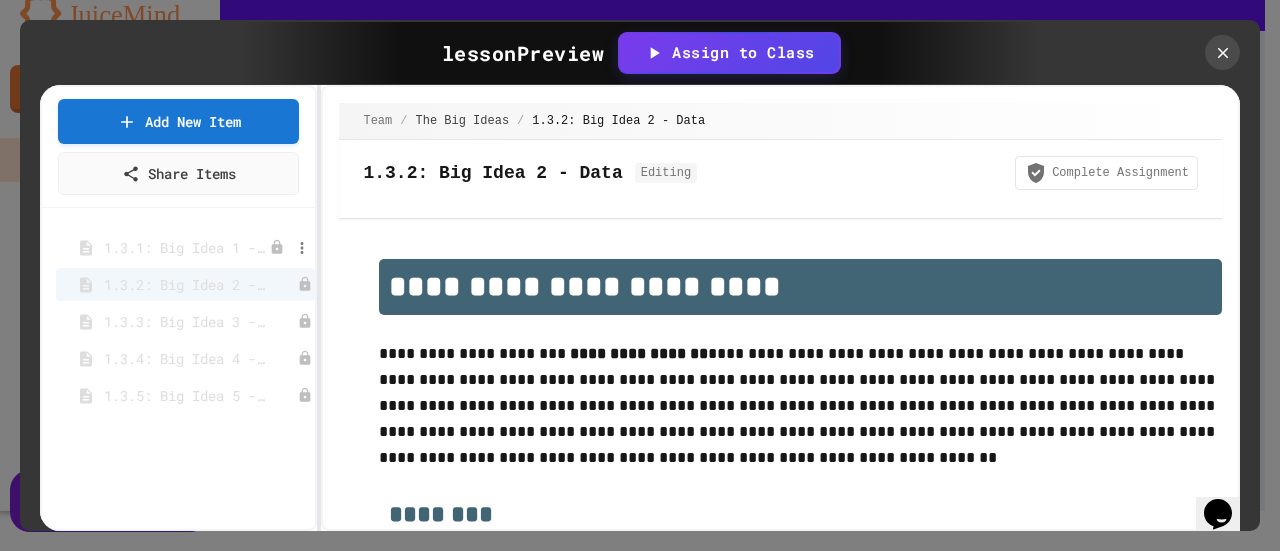 click on "1.3.1: Big Idea 1 - Creative Development" at bounding box center [185, 247] 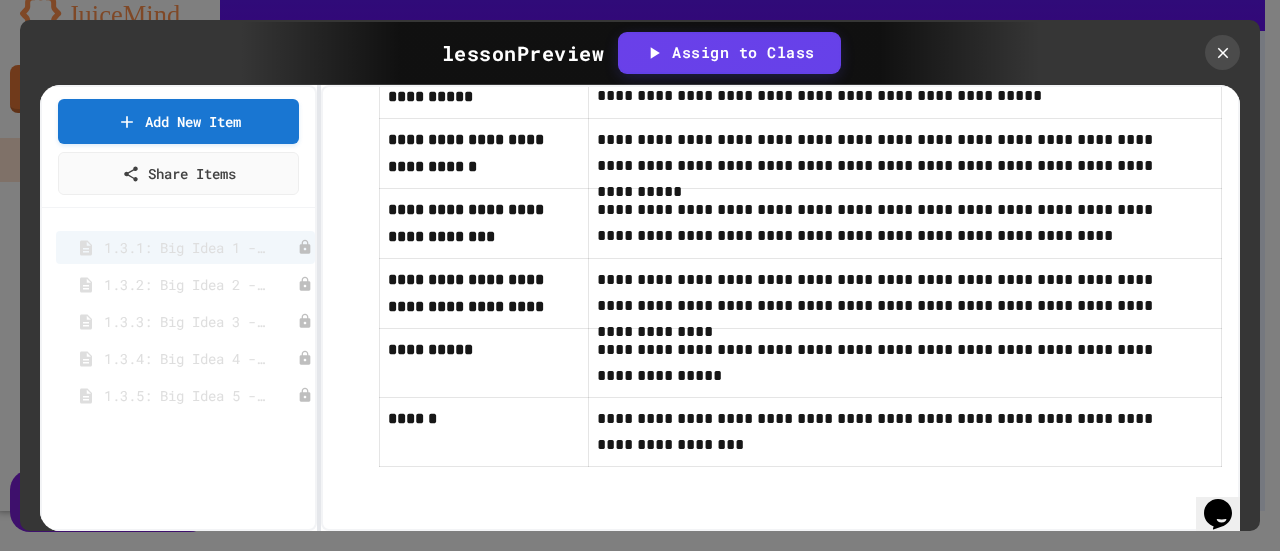 scroll, scrollTop: 1460, scrollLeft: 0, axis: vertical 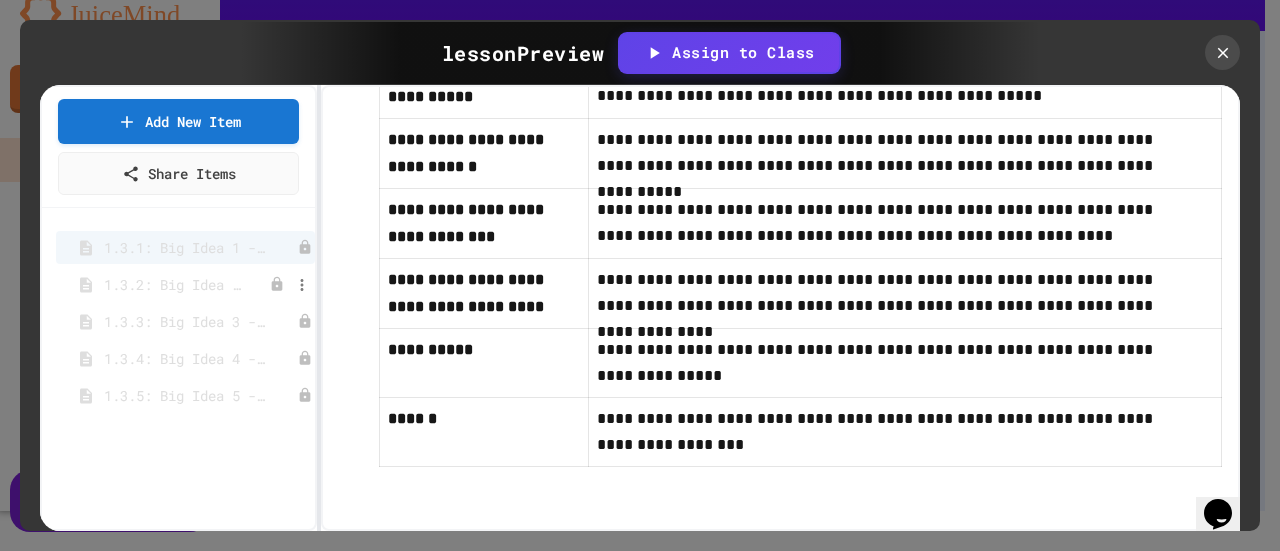 click on "1.3.2: Big Idea 2 - Data" at bounding box center (175, 284) 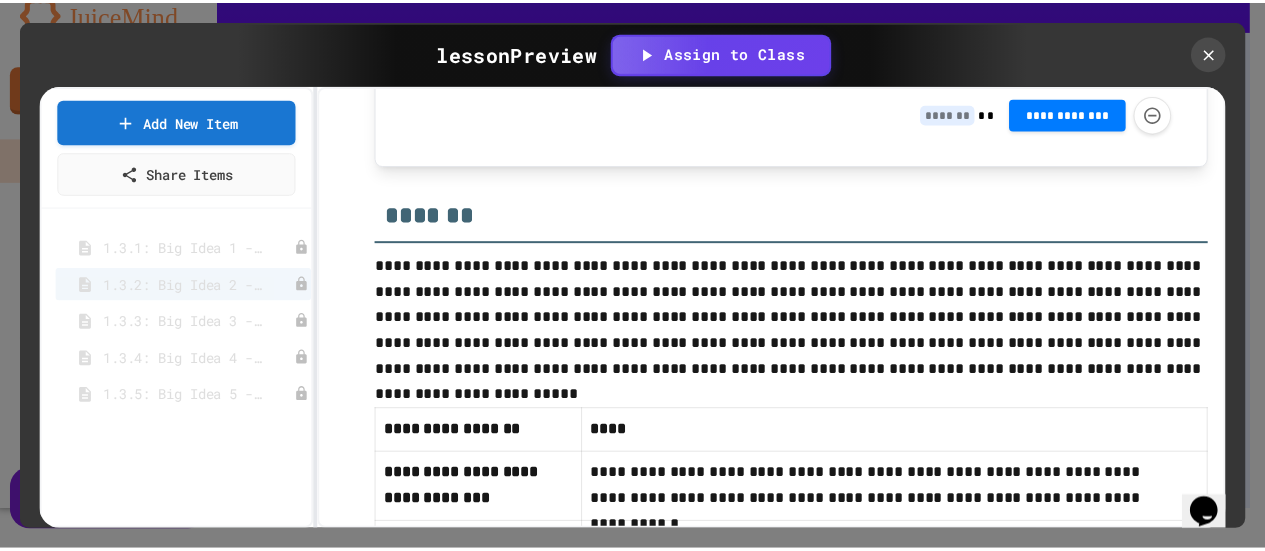 scroll, scrollTop: 1364, scrollLeft: 0, axis: vertical 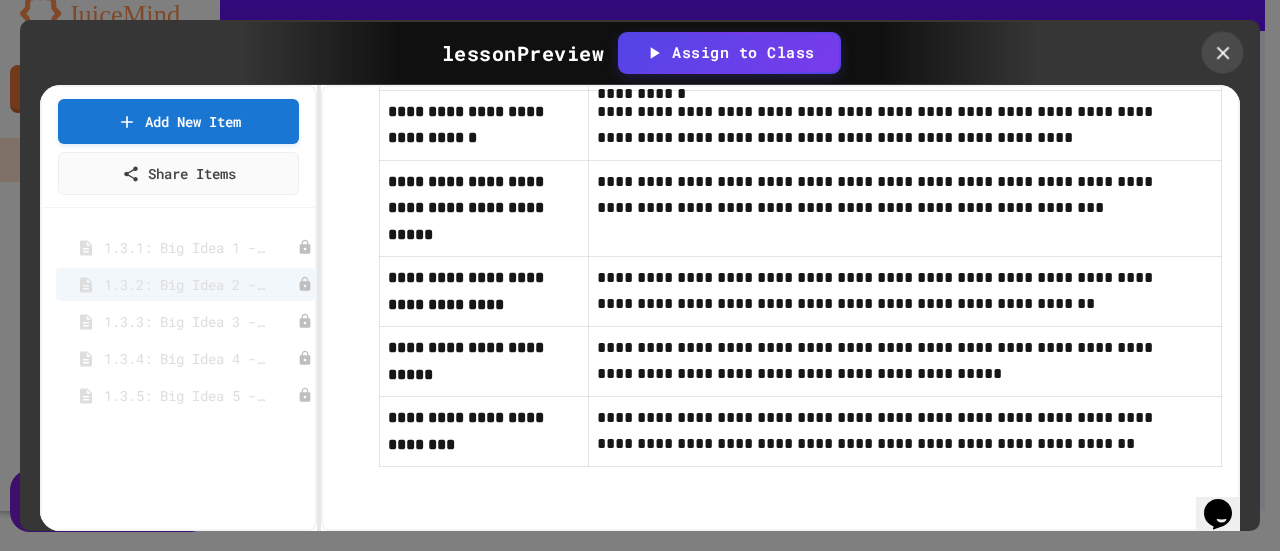click 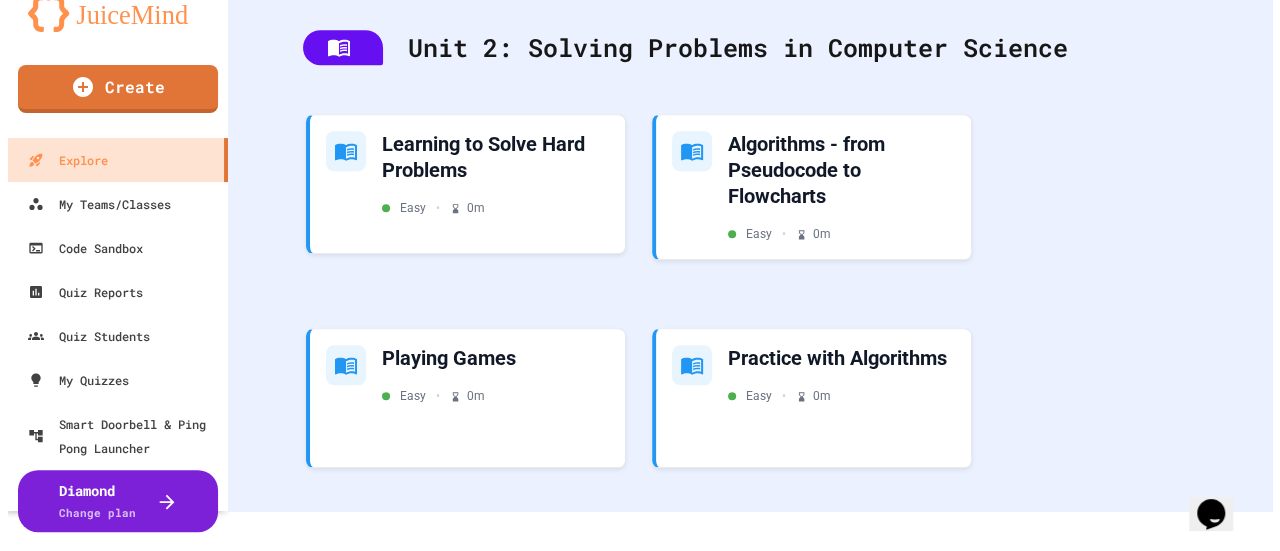 scroll, scrollTop: 850, scrollLeft: 0, axis: vertical 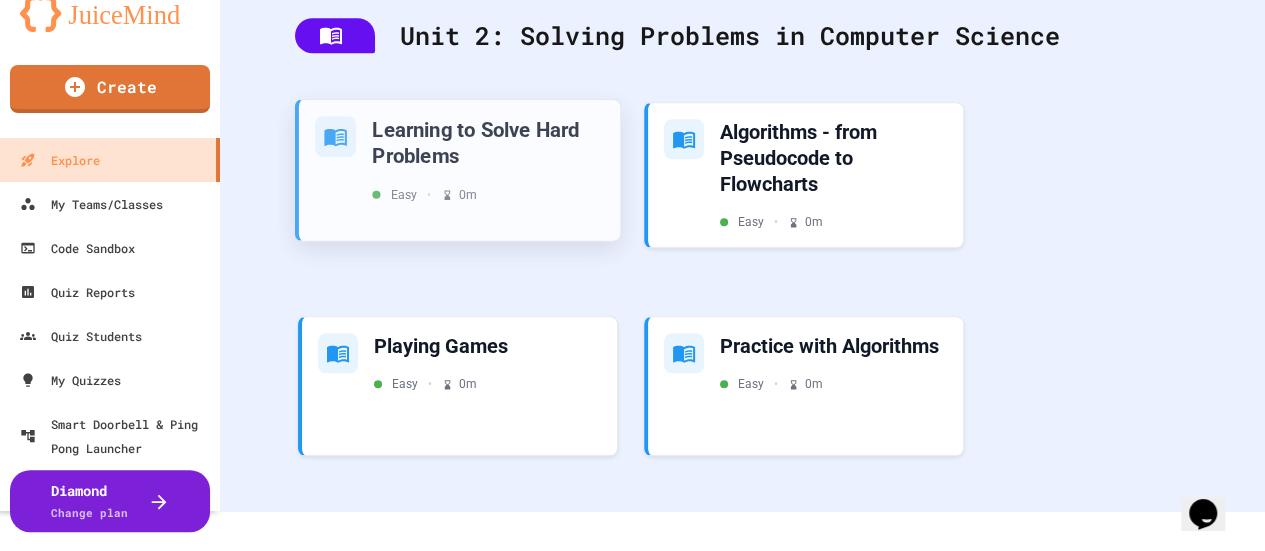 click on "Learning to Solve Hard Problems" at bounding box center [488, 142] 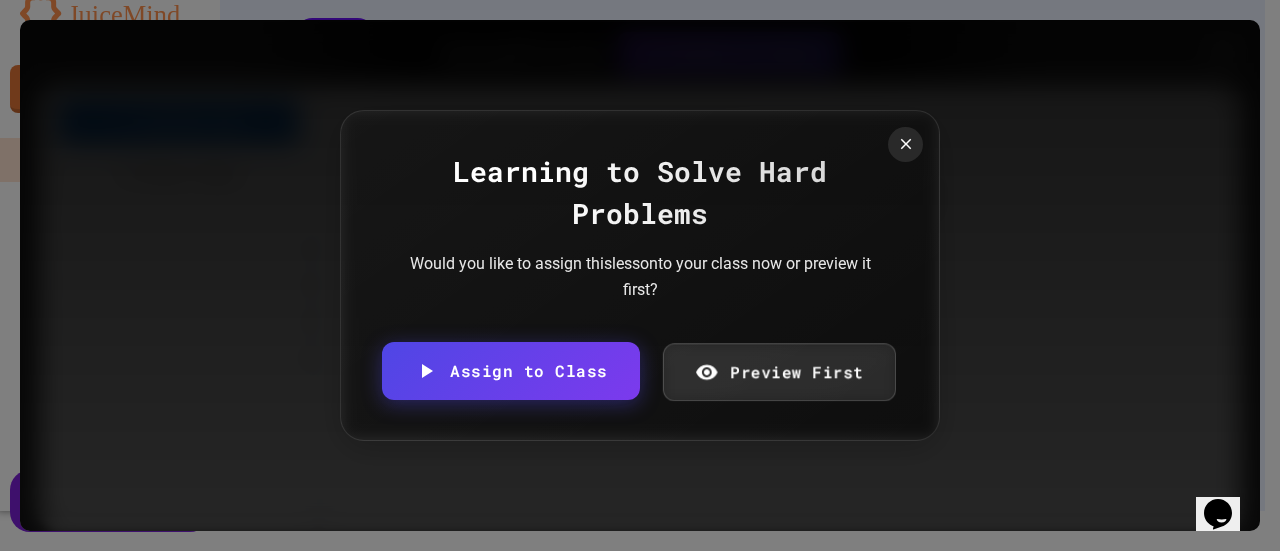 click on "Learning to Solve Hard Problems Would you like to assign this  lesson  to your class now or preview it first? Assign to Class Preview First" at bounding box center [640, 275] 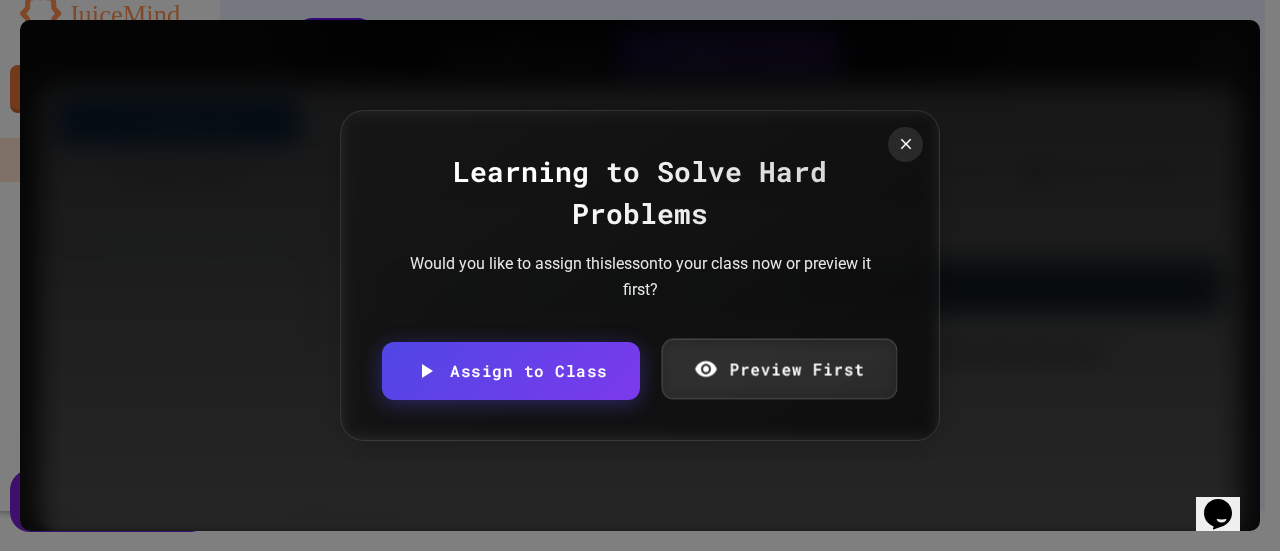 click on "Preview First" at bounding box center [778, 369] 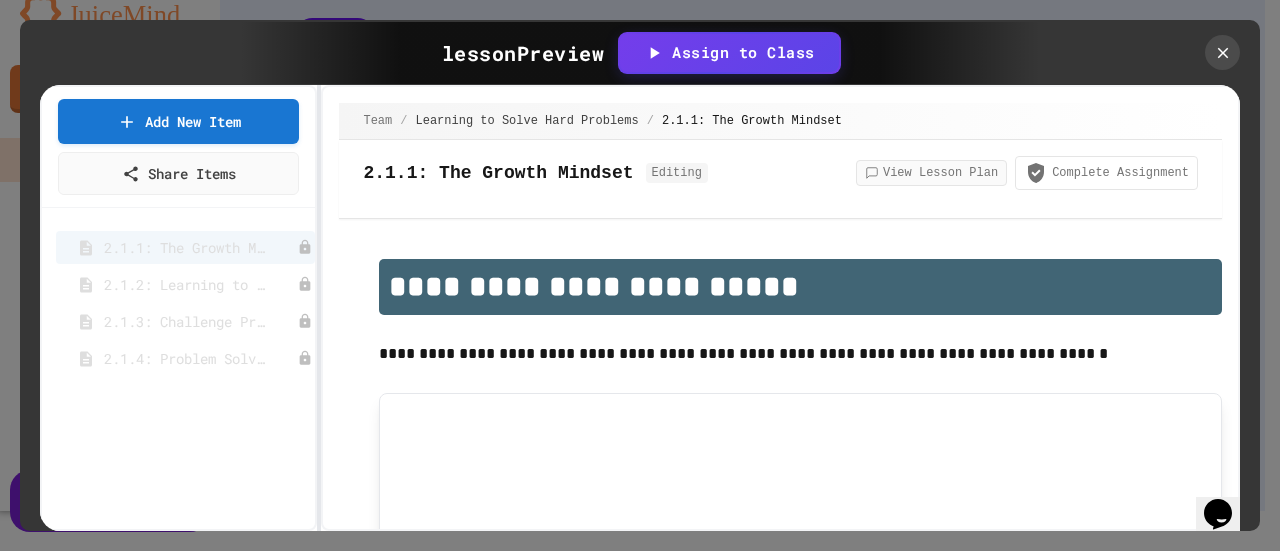 click on "View Lesson Plan" at bounding box center (931, 173) 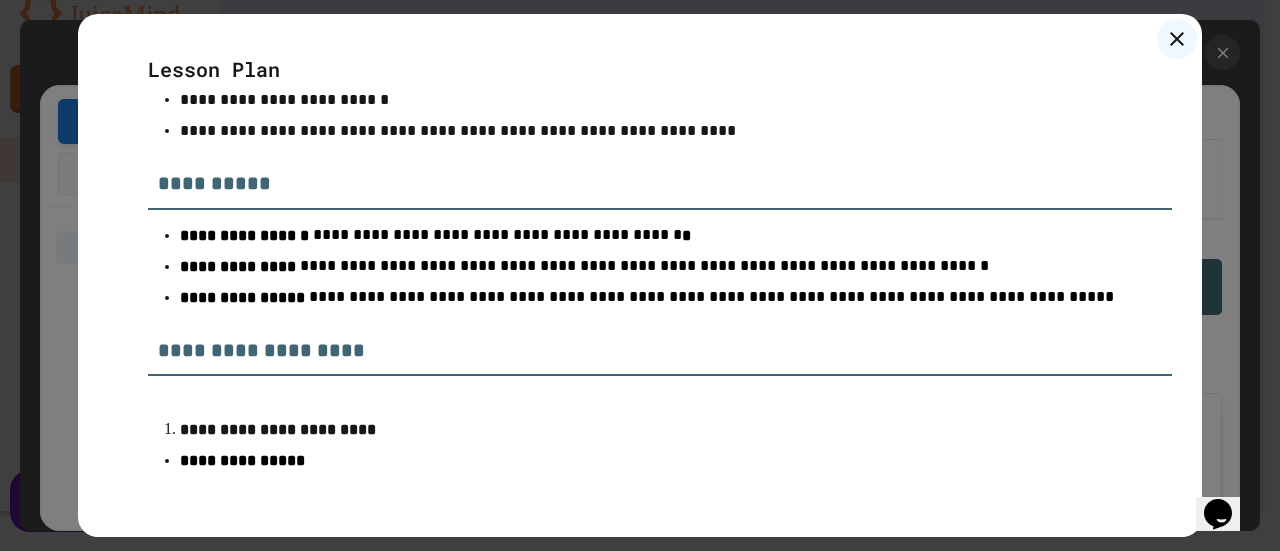 scroll, scrollTop: 1300, scrollLeft: 0, axis: vertical 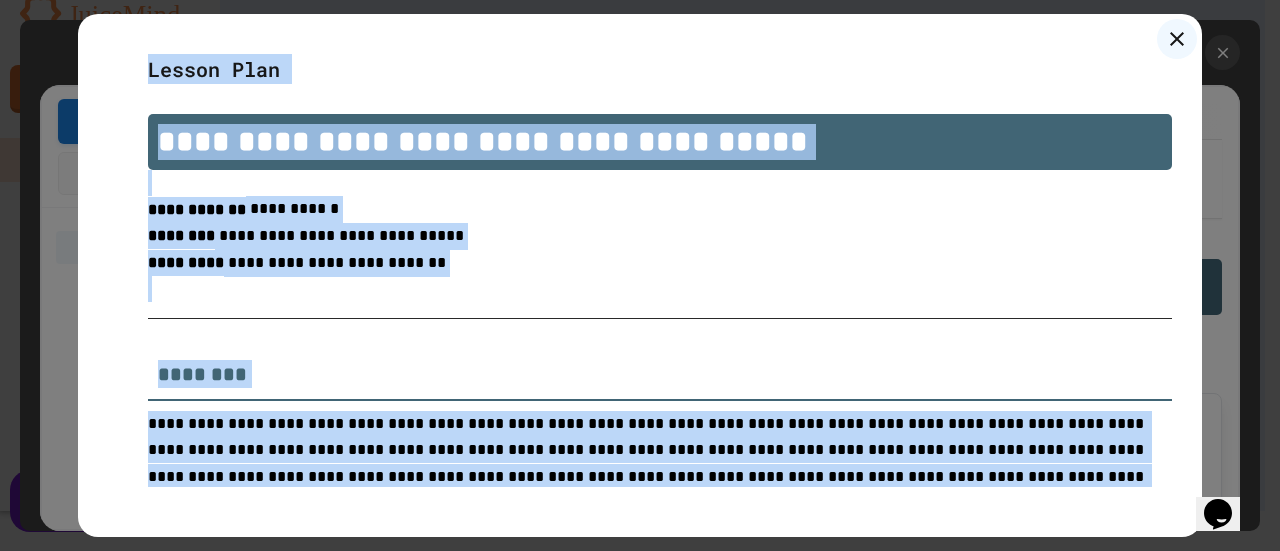 drag, startPoint x: 140, startPoint y: 70, endPoint x: 1176, endPoint y: 487, distance: 1116.7744 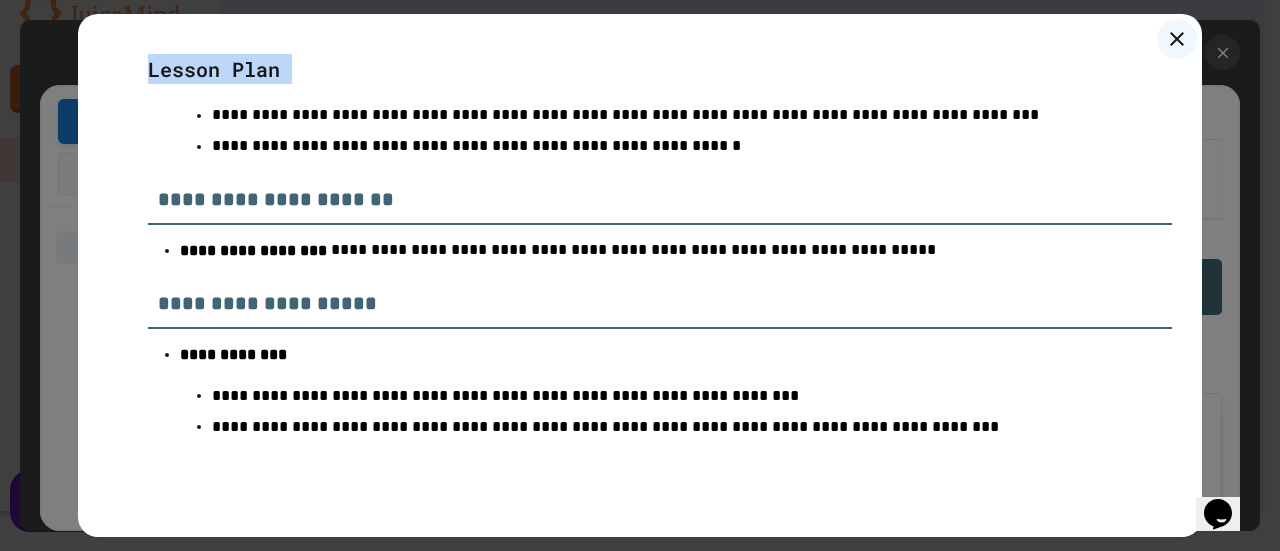 scroll, scrollTop: 0, scrollLeft: 0, axis: both 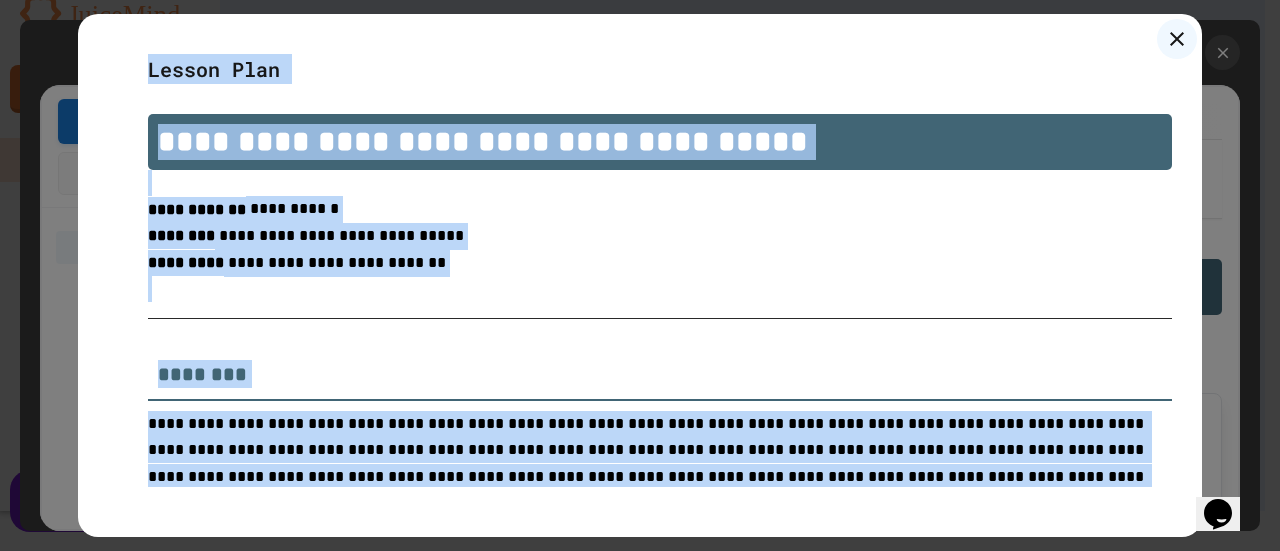 click on "Lesson Plan" at bounding box center (640, 69) 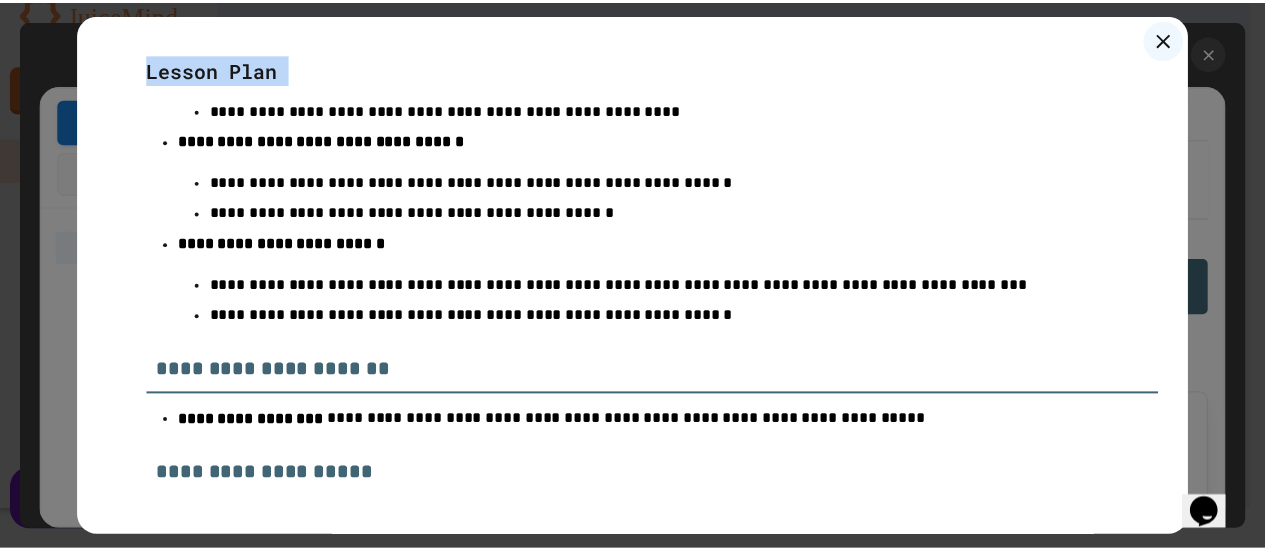 scroll, scrollTop: 3532, scrollLeft: 0, axis: vertical 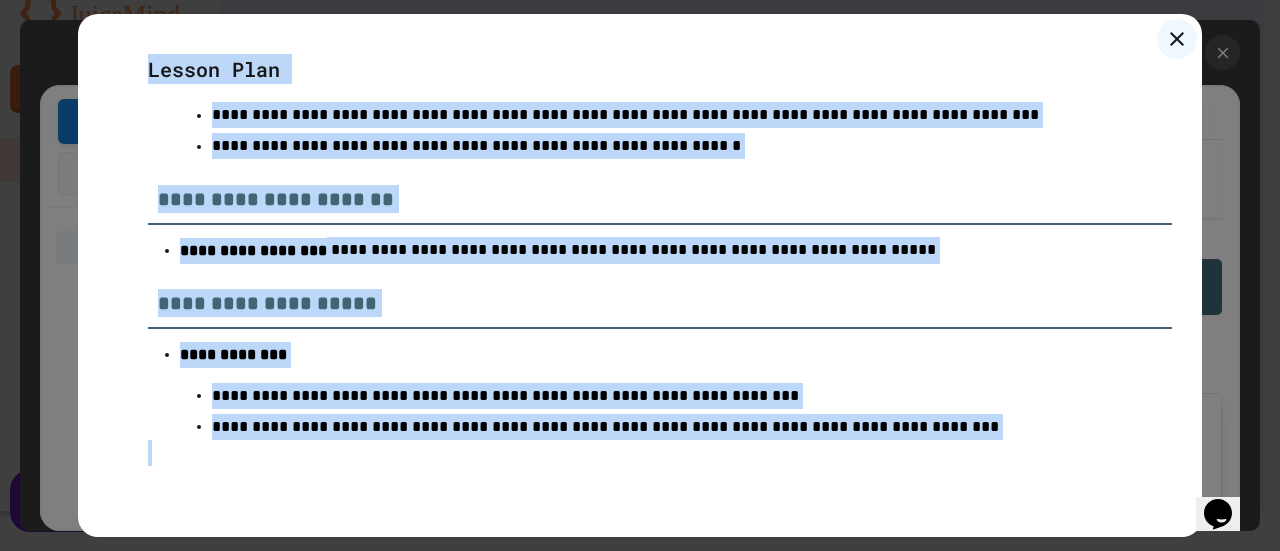 drag, startPoint x: 141, startPoint y: 71, endPoint x: 1017, endPoint y: 478, distance: 965.9322 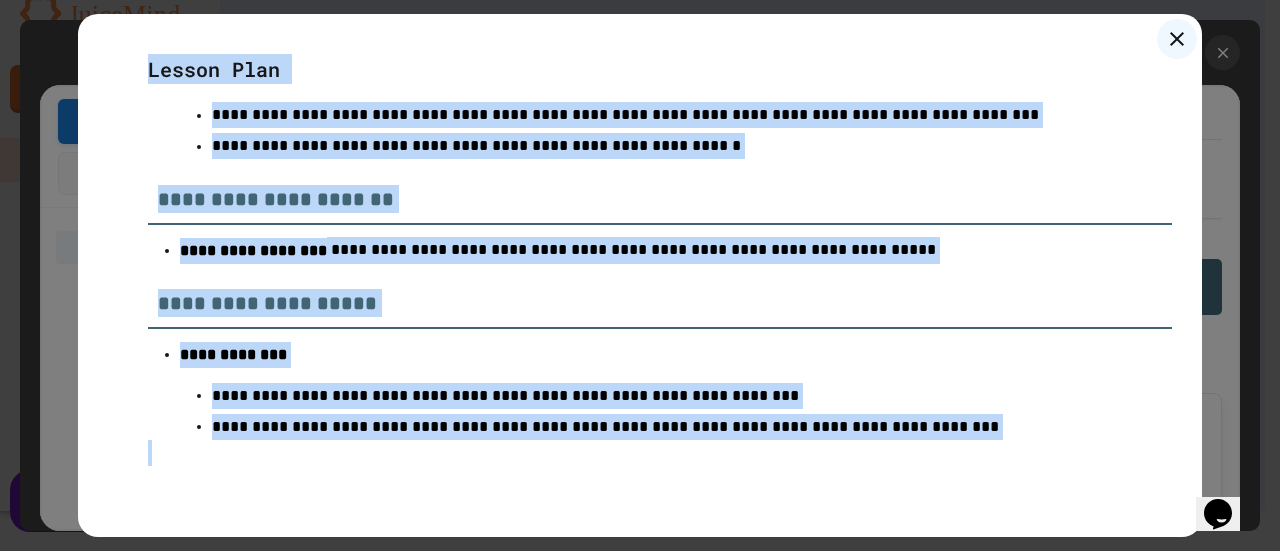 click 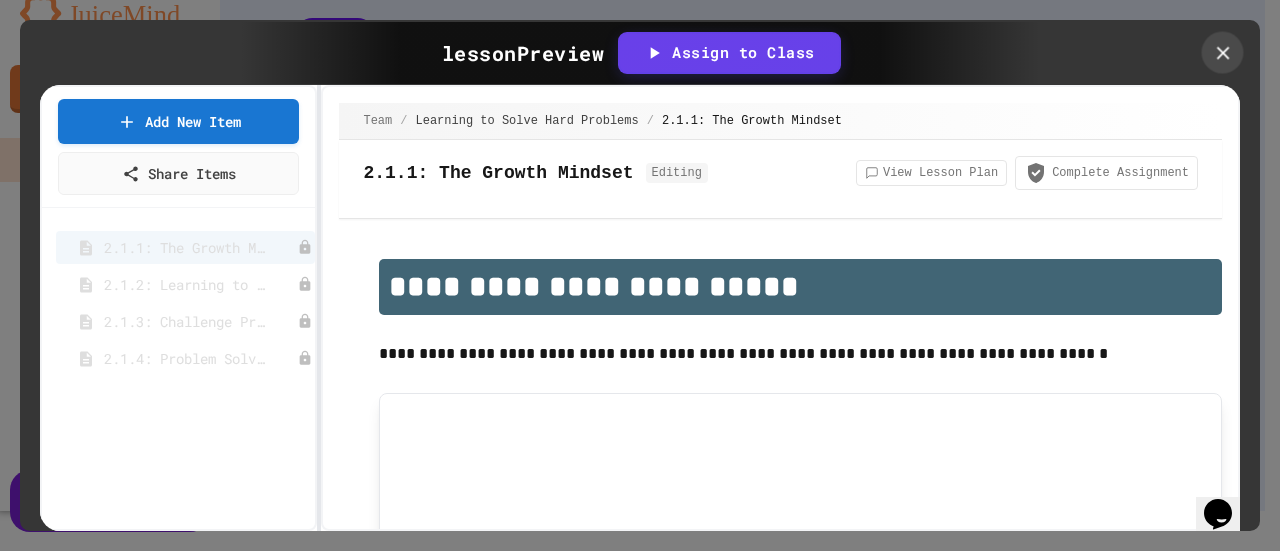 click 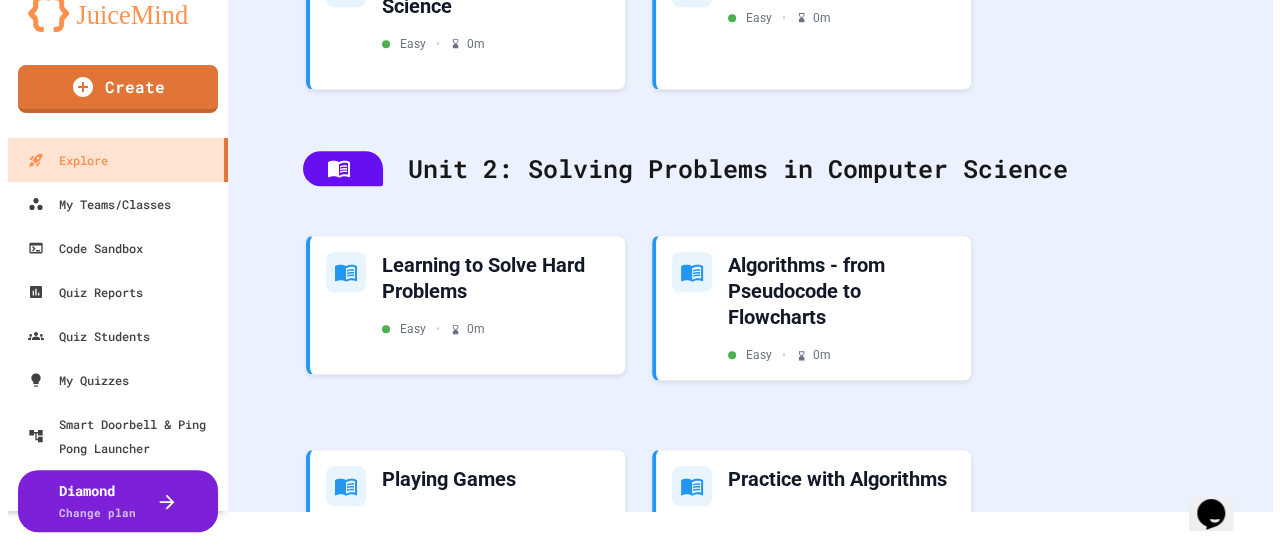 scroll, scrollTop: 750, scrollLeft: 0, axis: vertical 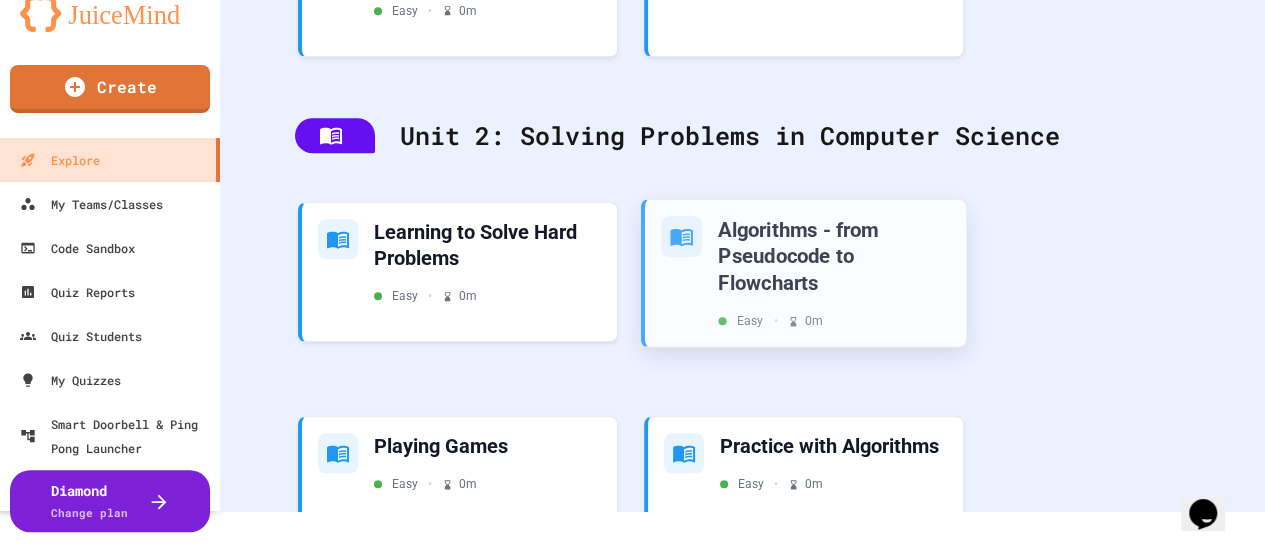 click on "Algorithms - from Pseudocode to Flowcharts" at bounding box center (834, 256) 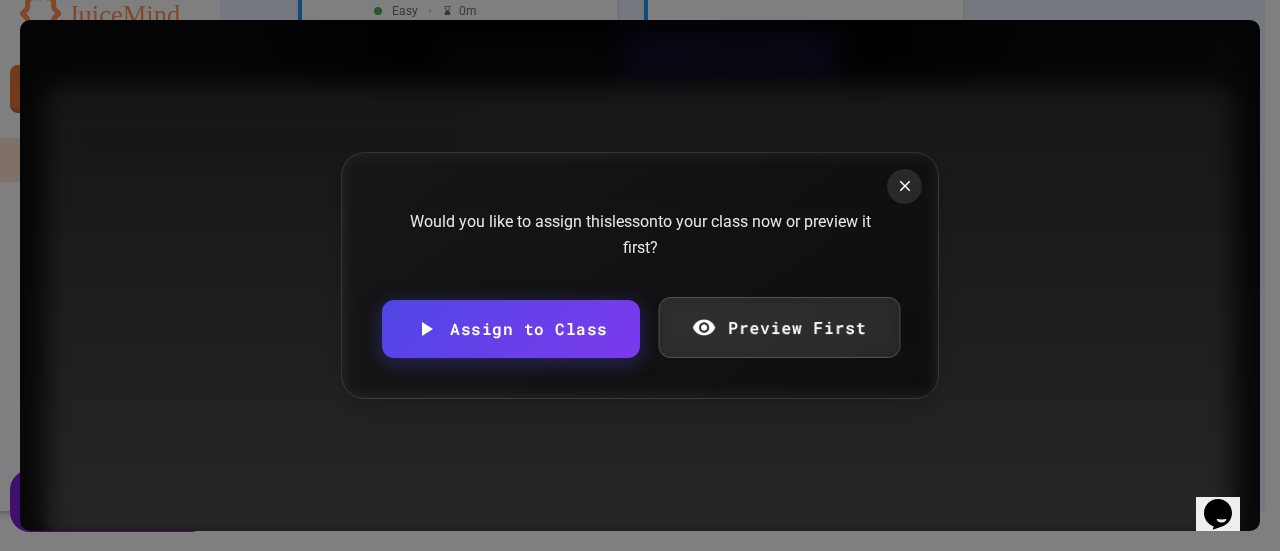 click on "Preview First" at bounding box center [778, 327] 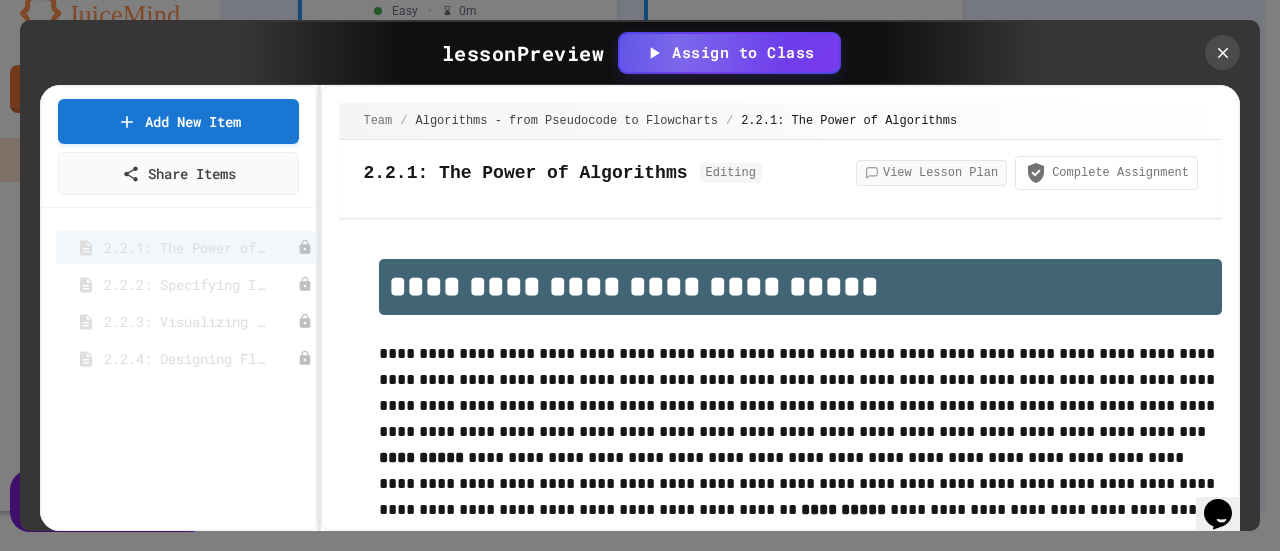click on "View Lesson Plan" at bounding box center [931, 173] 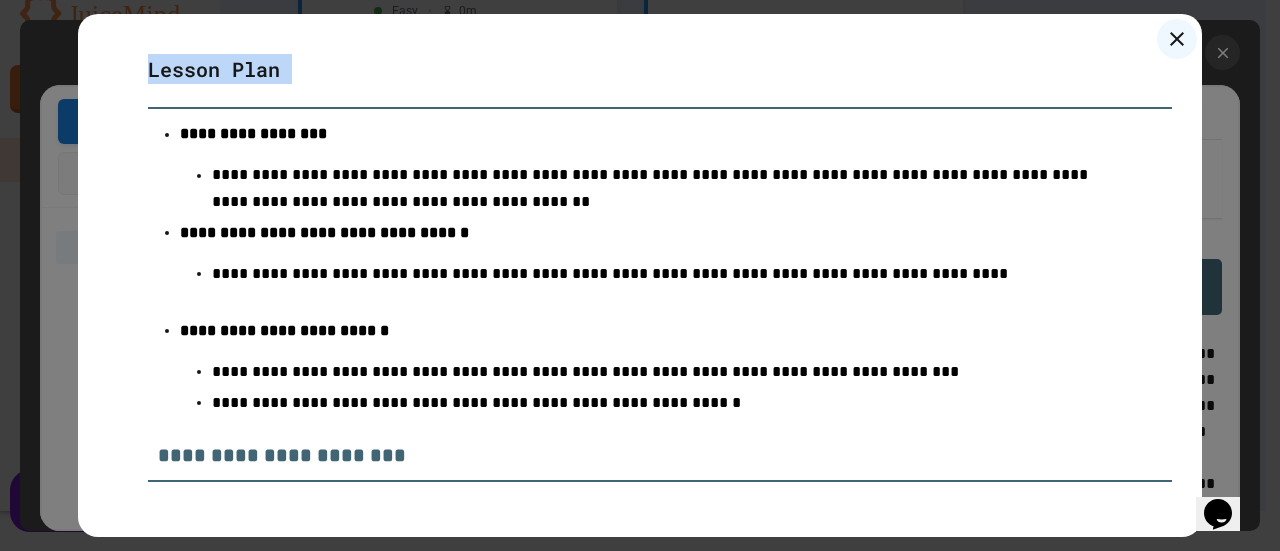 scroll, scrollTop: 8968, scrollLeft: 0, axis: vertical 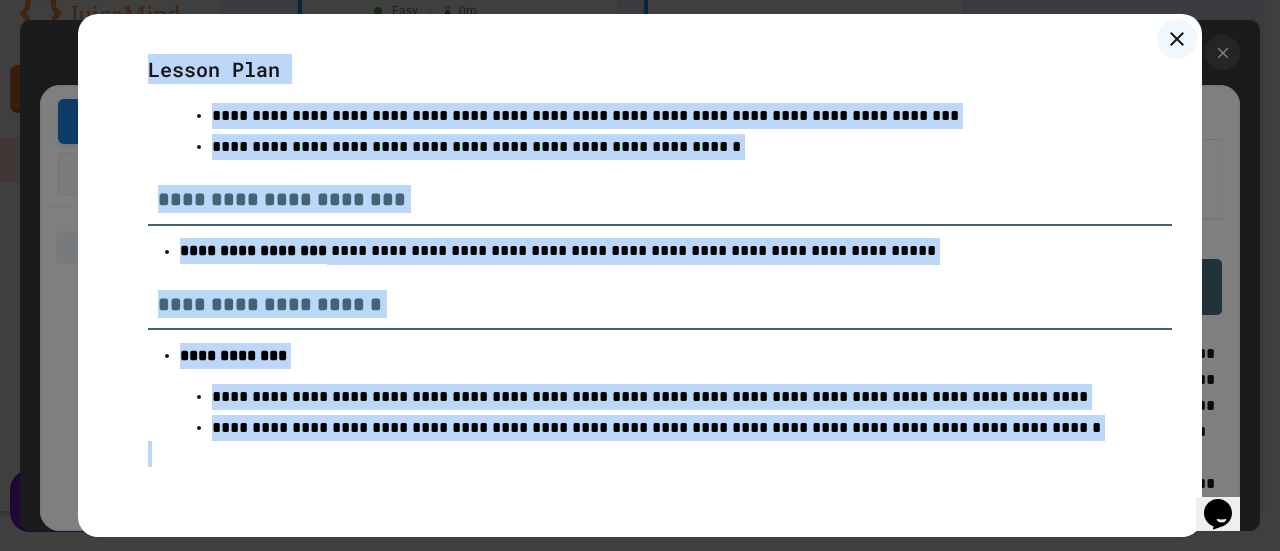 drag, startPoint x: 138, startPoint y: 71, endPoint x: 1093, endPoint y: 496, distance: 1045.299 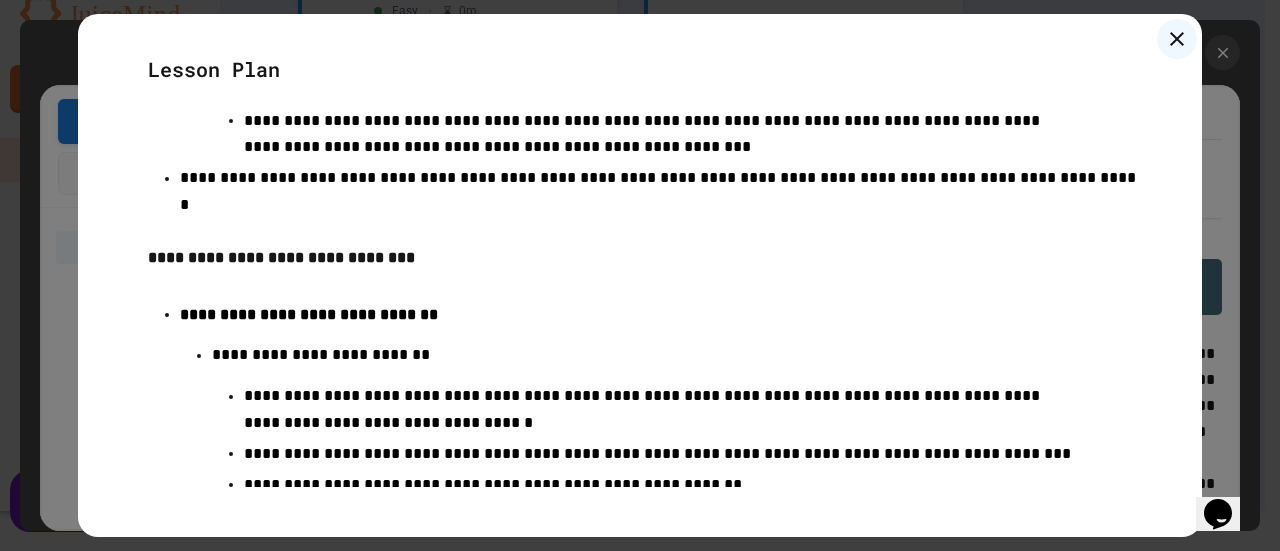 scroll, scrollTop: 7568, scrollLeft: 0, axis: vertical 